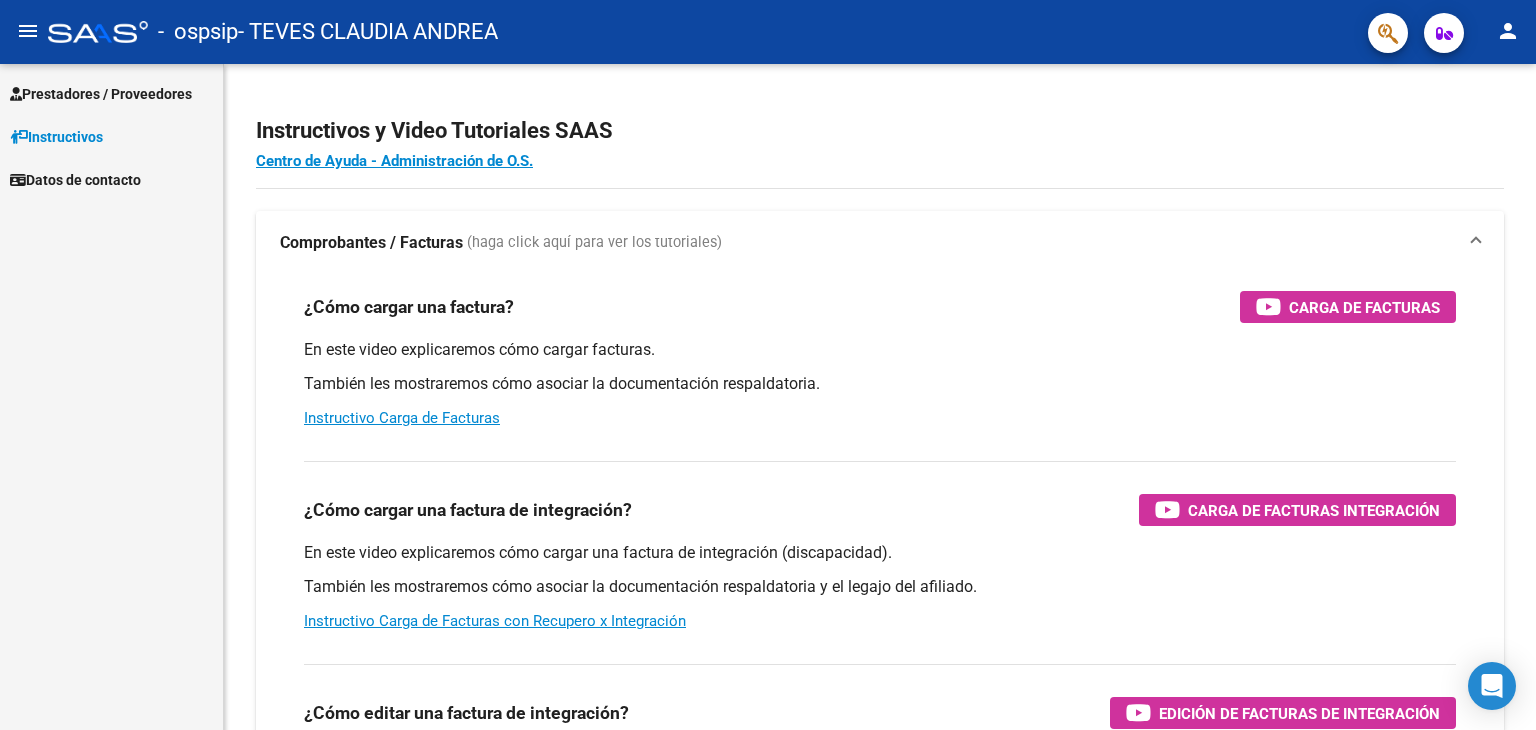scroll, scrollTop: 0, scrollLeft: 0, axis: both 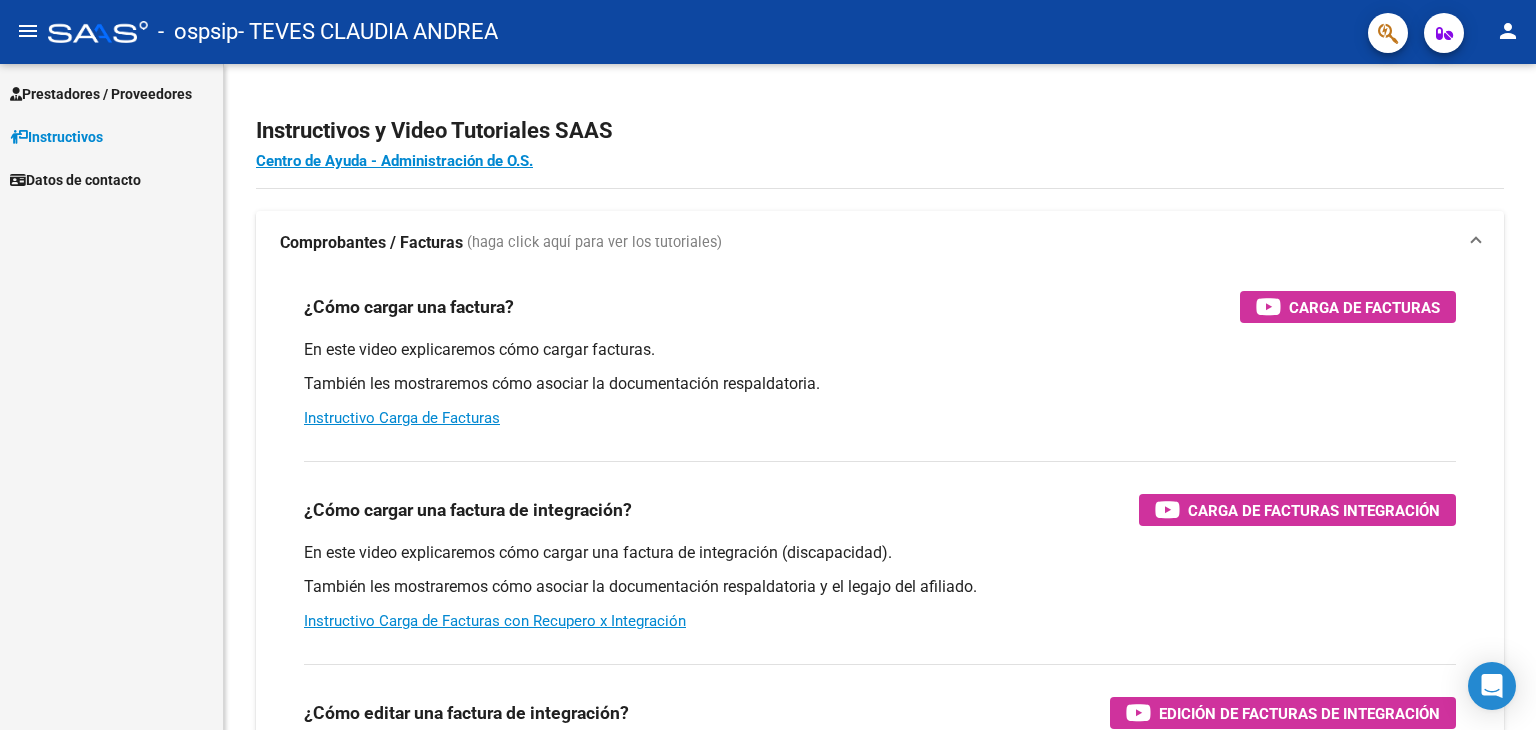 click on "Prestadores / Proveedores" at bounding box center [101, 94] 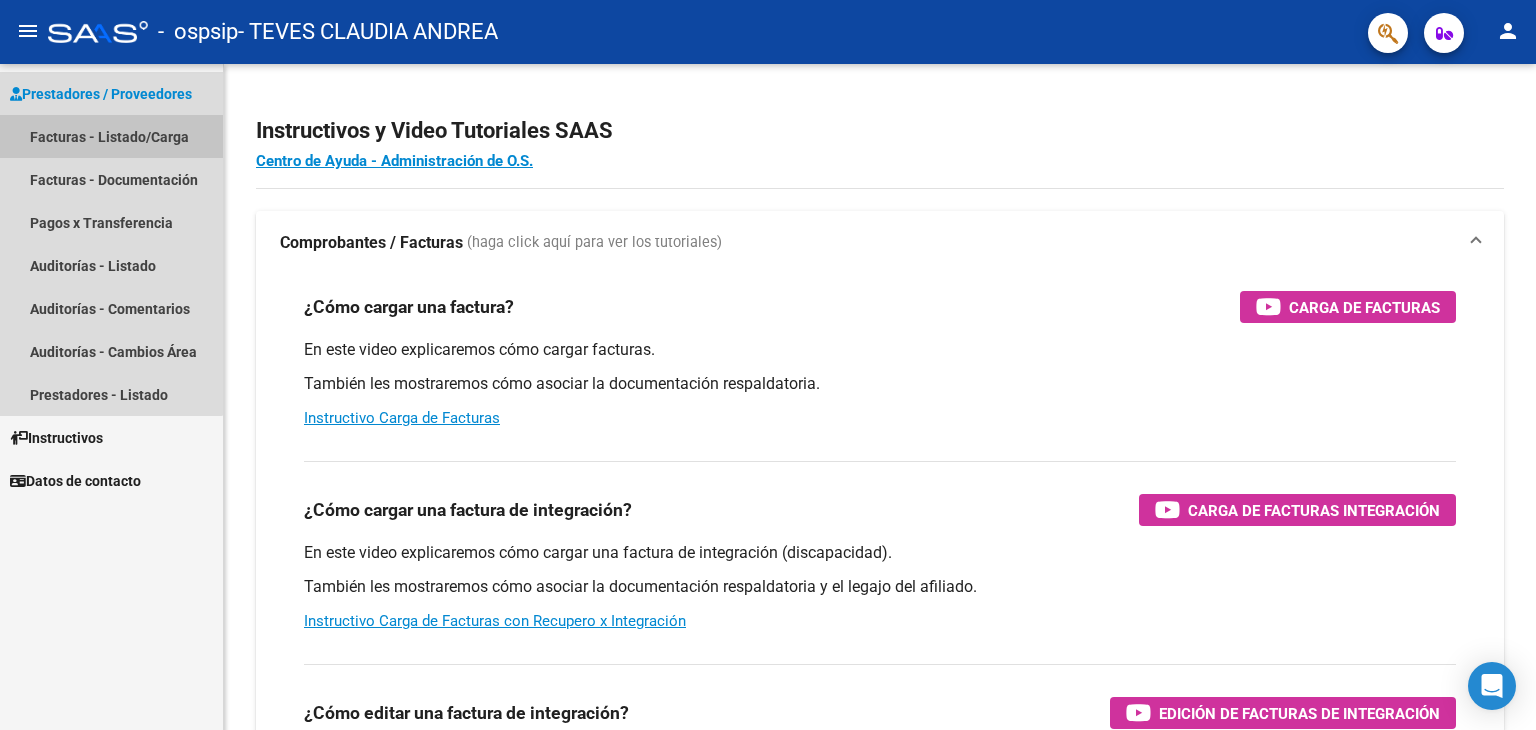 click on "Facturas - Listado/Carga" at bounding box center (111, 136) 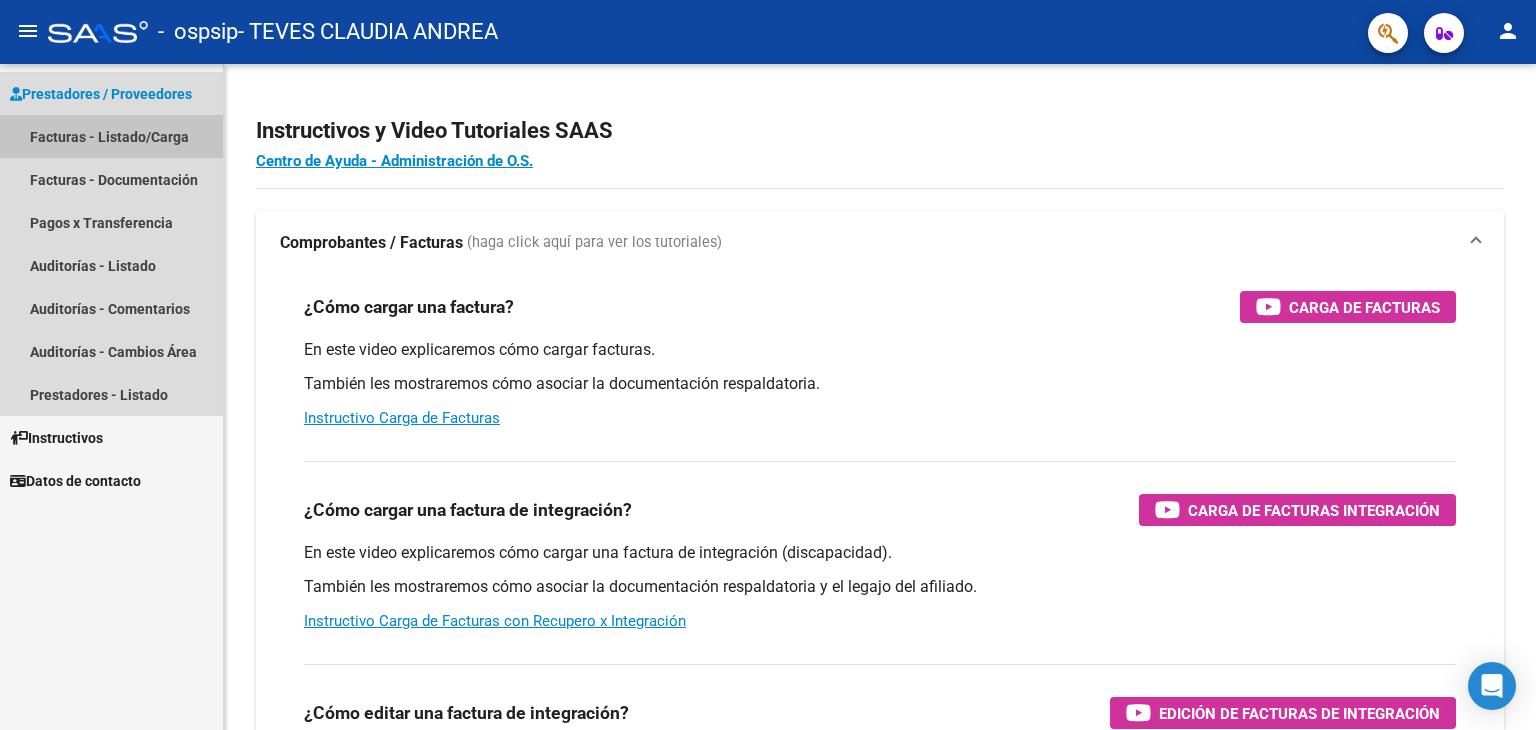 click on "Facturas - Listado/Carga" at bounding box center (111, 136) 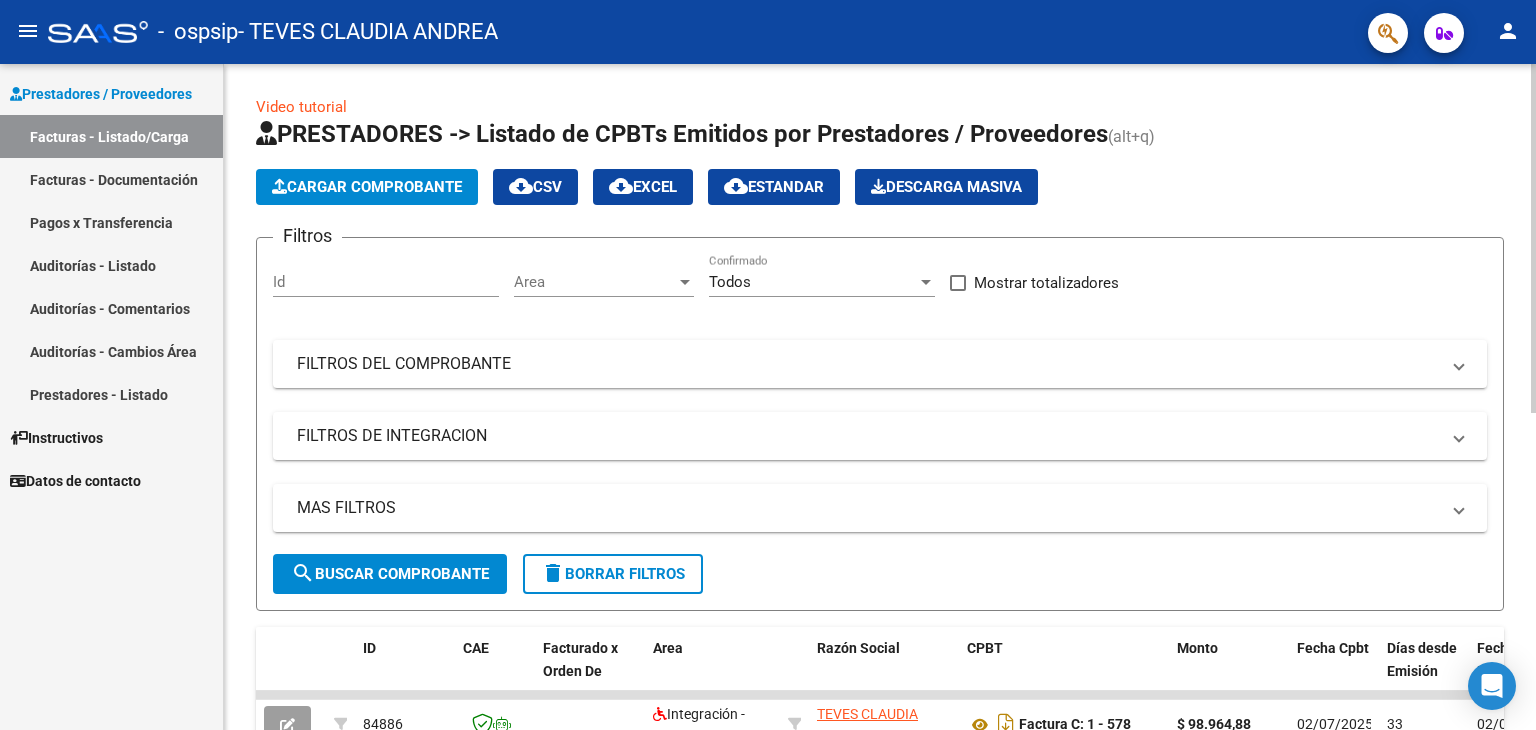 click on "Cargar Comprobante" 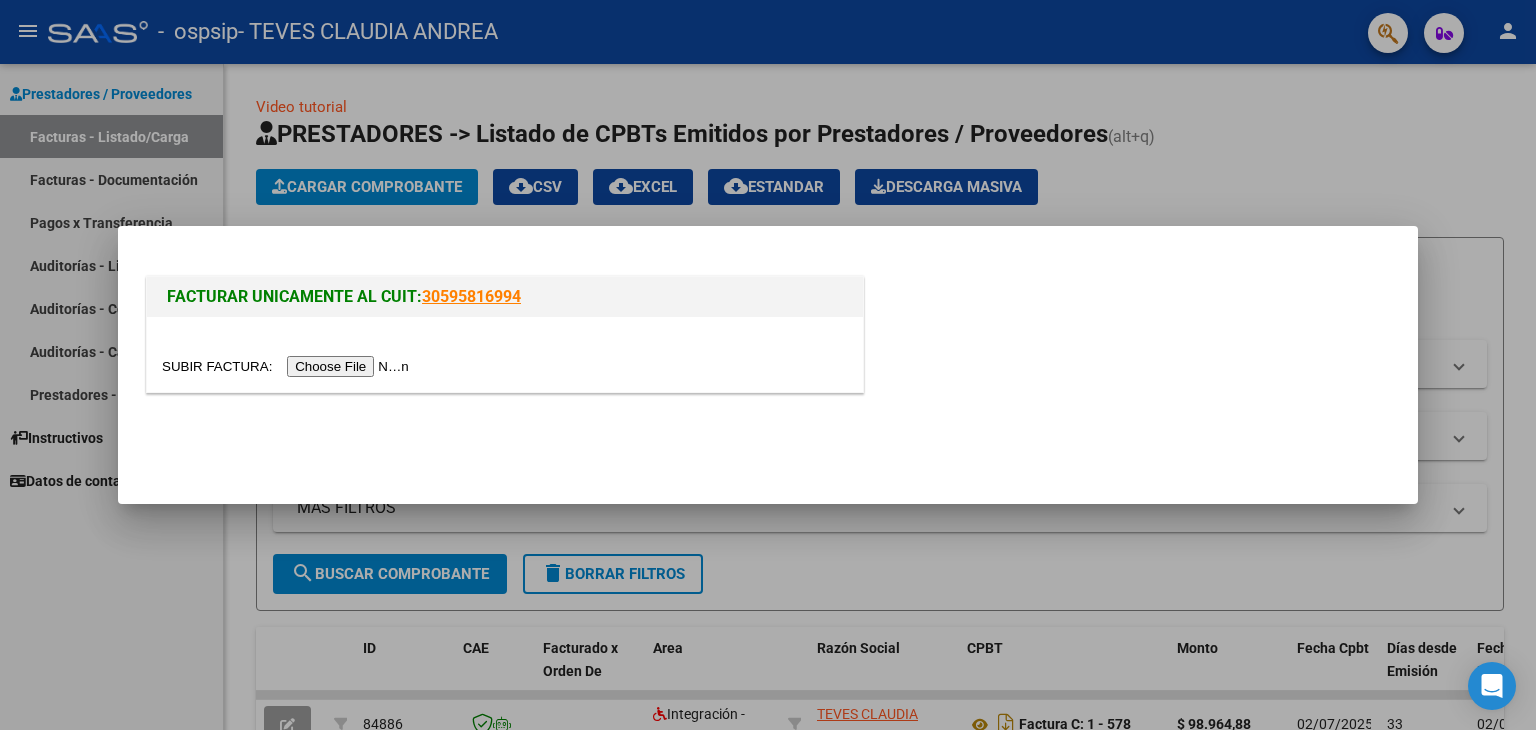 click at bounding box center [288, 366] 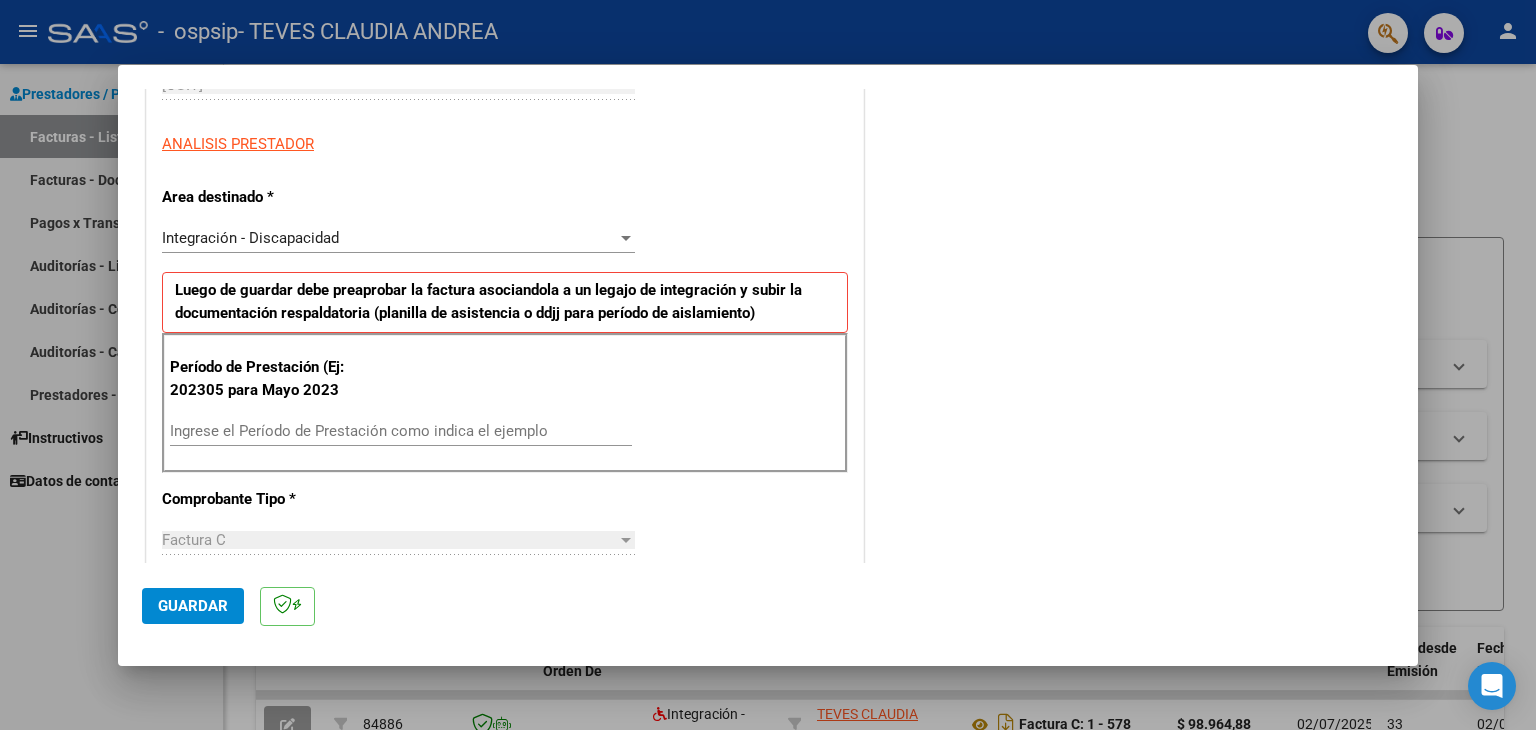 scroll, scrollTop: 400, scrollLeft: 0, axis: vertical 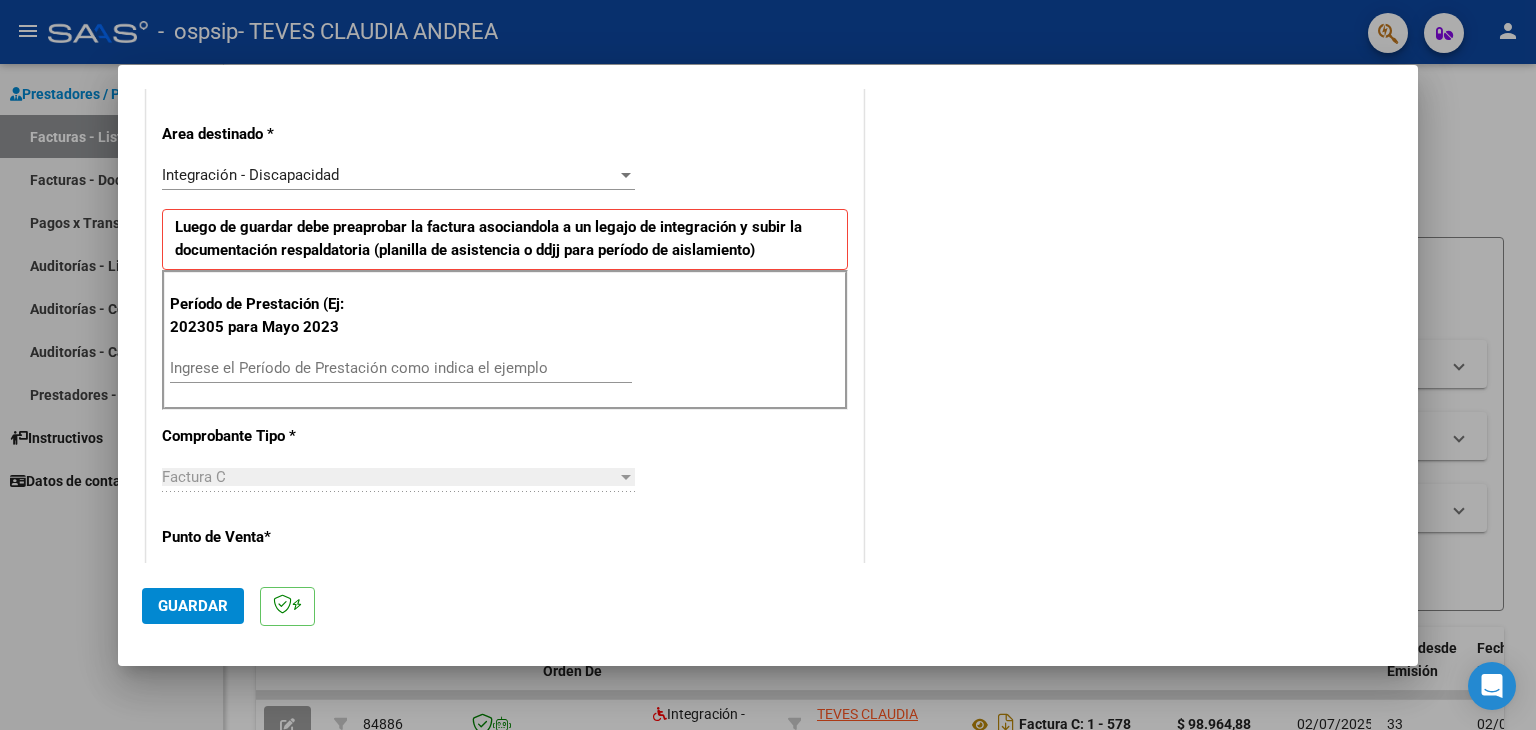 click on "Ingrese el Período de Prestación como indica el ejemplo" at bounding box center (401, 368) 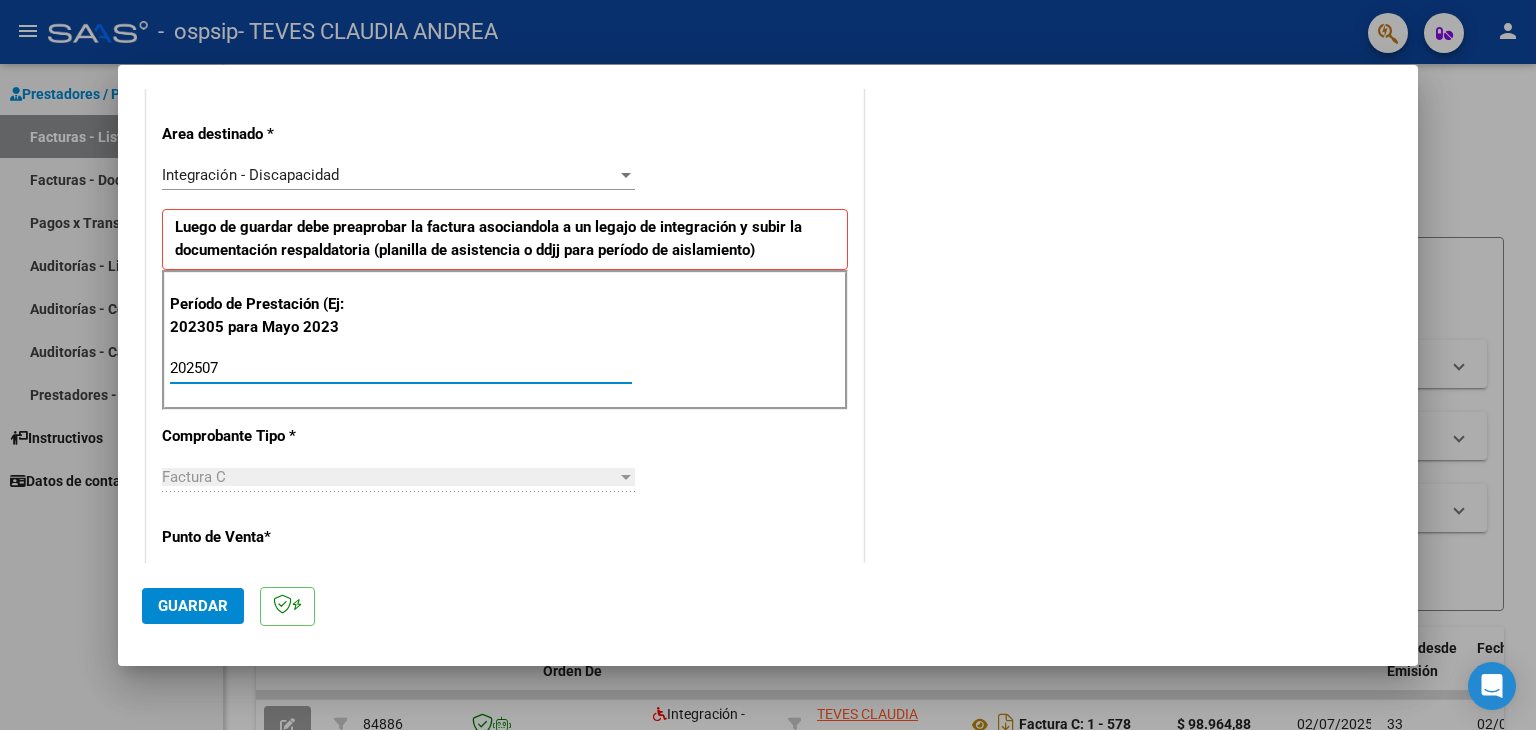 type on "202507" 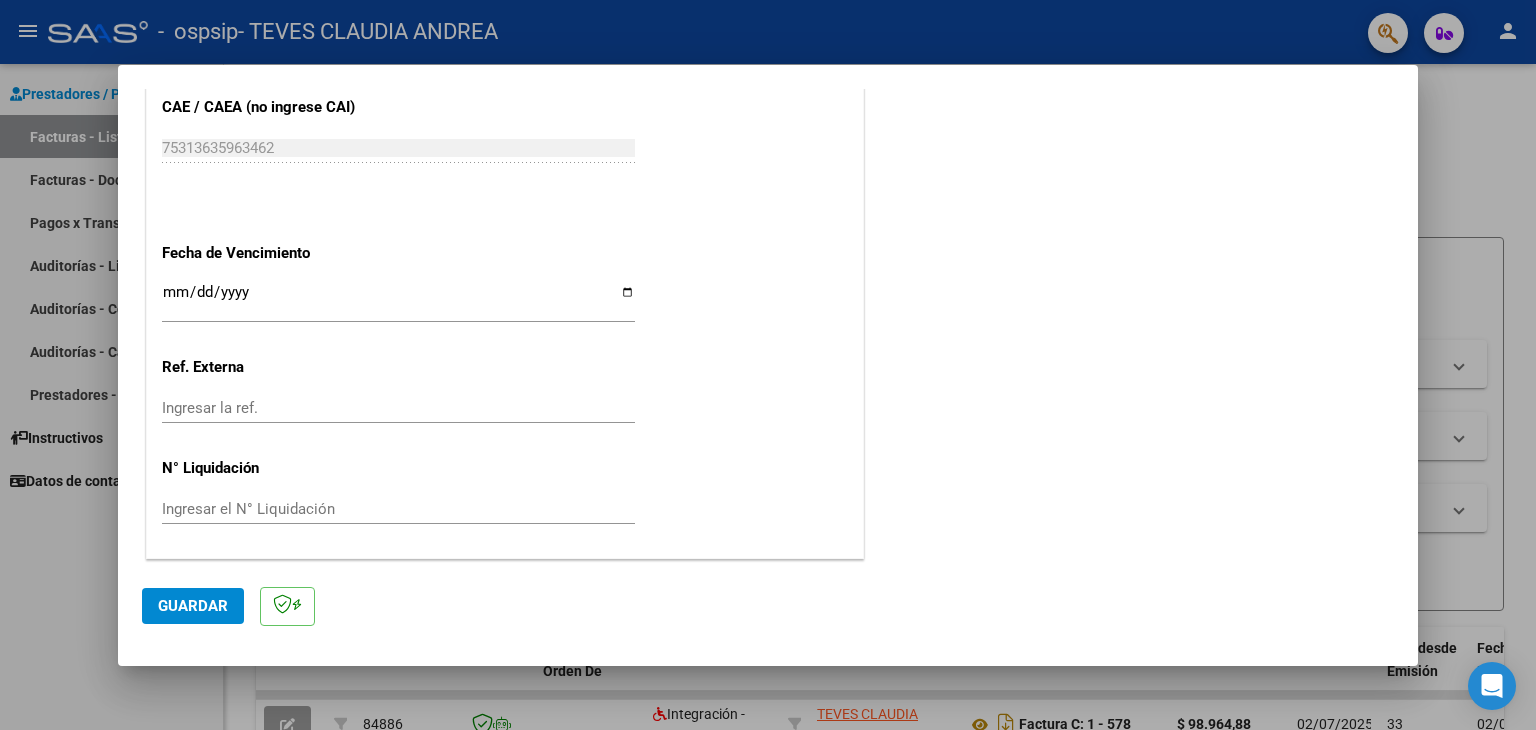 scroll, scrollTop: 1280, scrollLeft: 0, axis: vertical 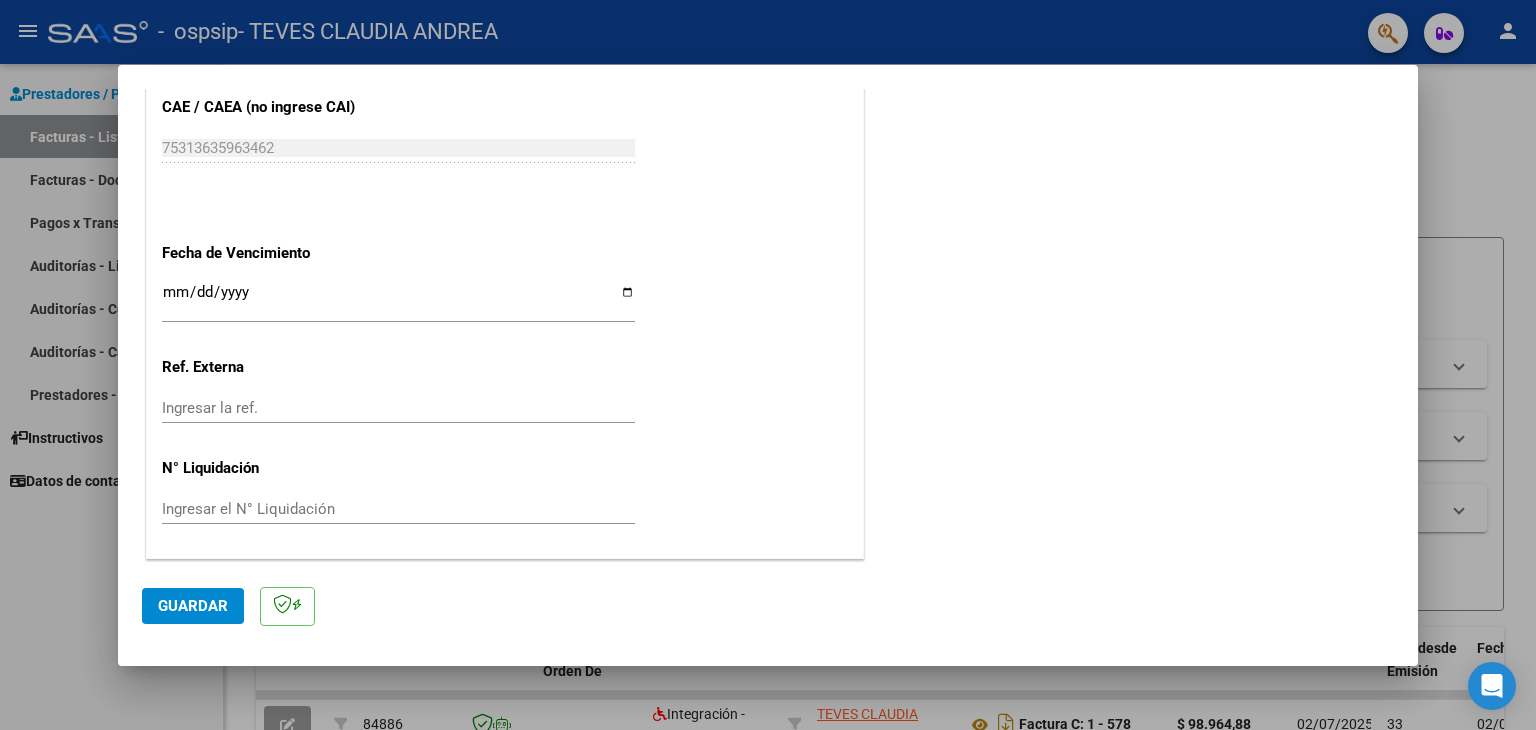 click on "Guardar" 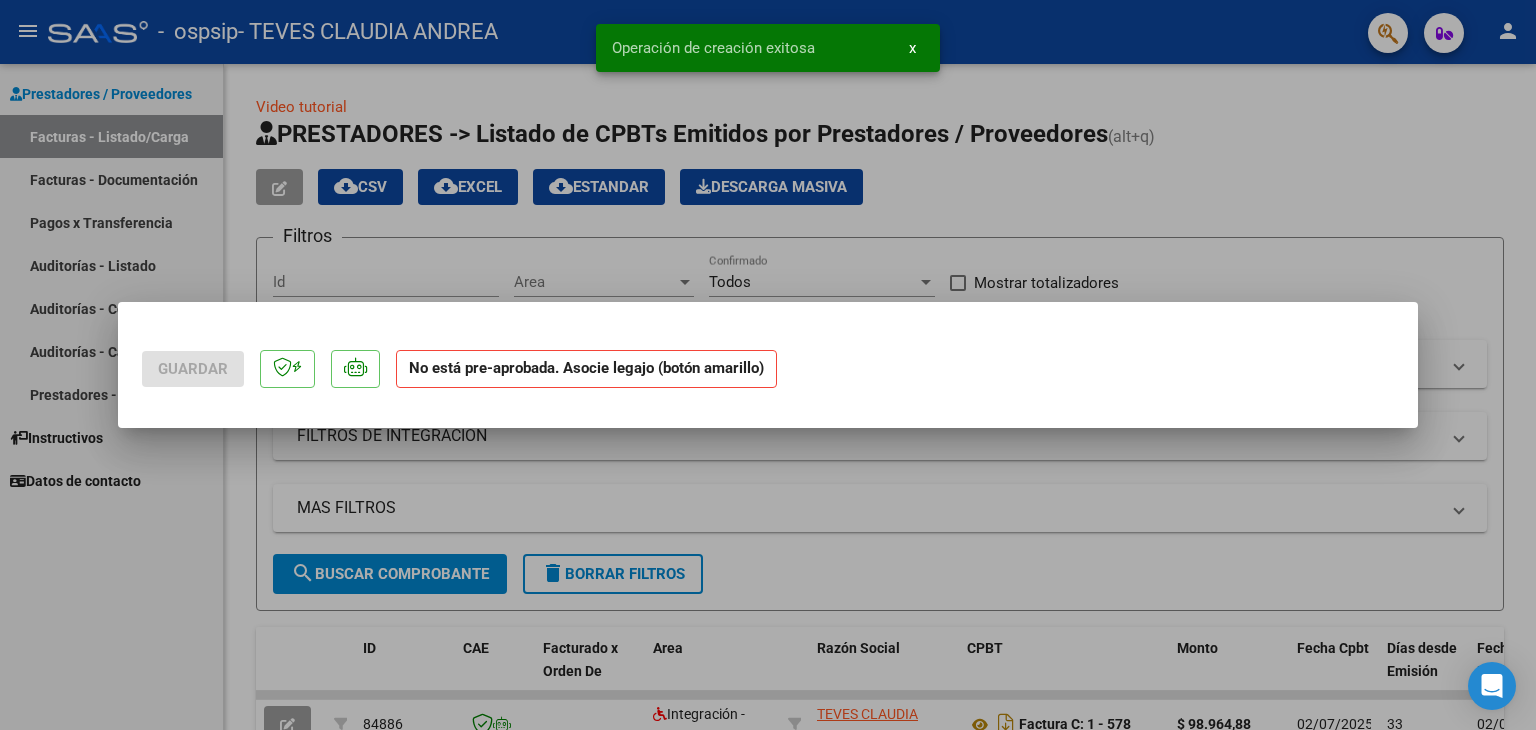 scroll, scrollTop: 0, scrollLeft: 0, axis: both 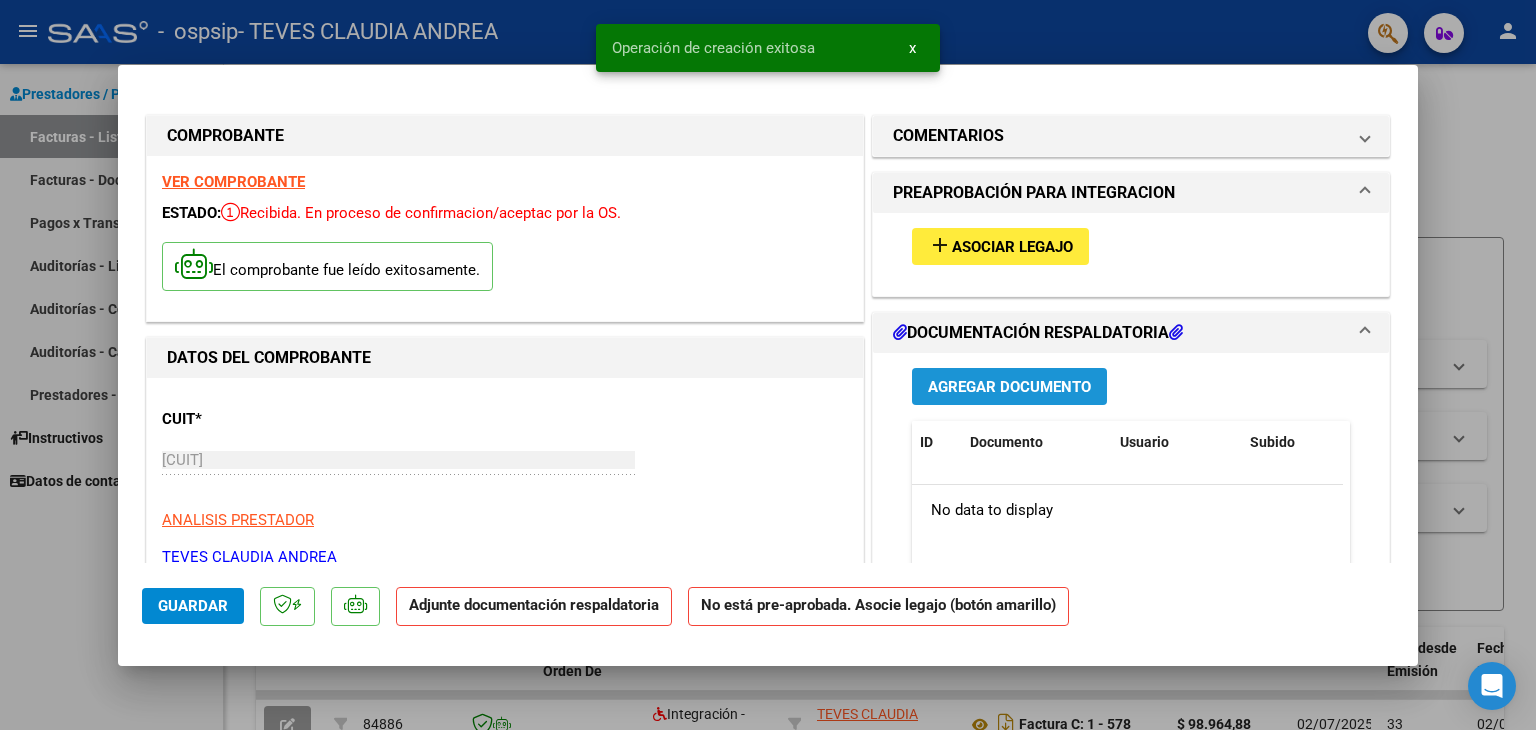click on "Agregar Documento" at bounding box center (1009, 387) 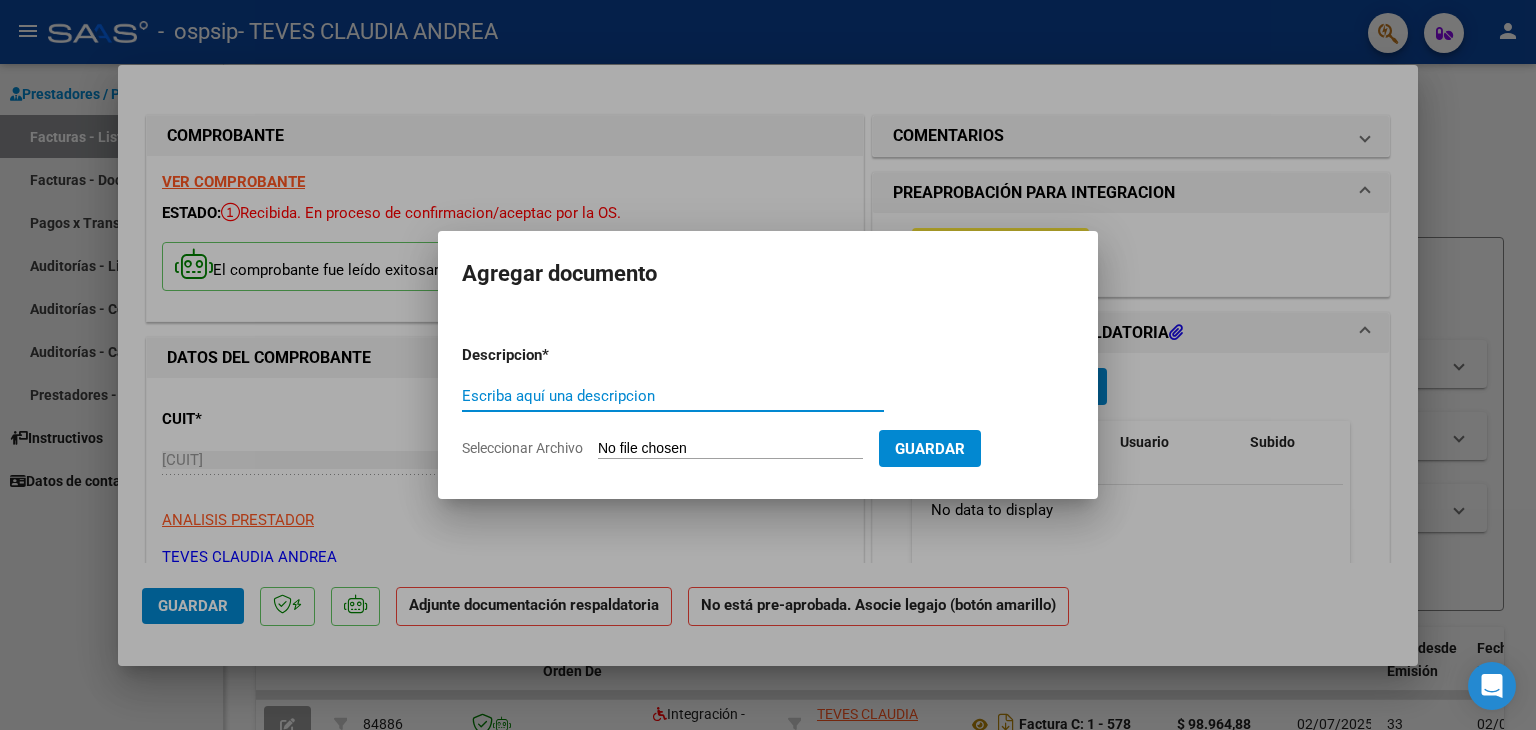 click on "Escriba aquí una descripcion" at bounding box center [673, 396] 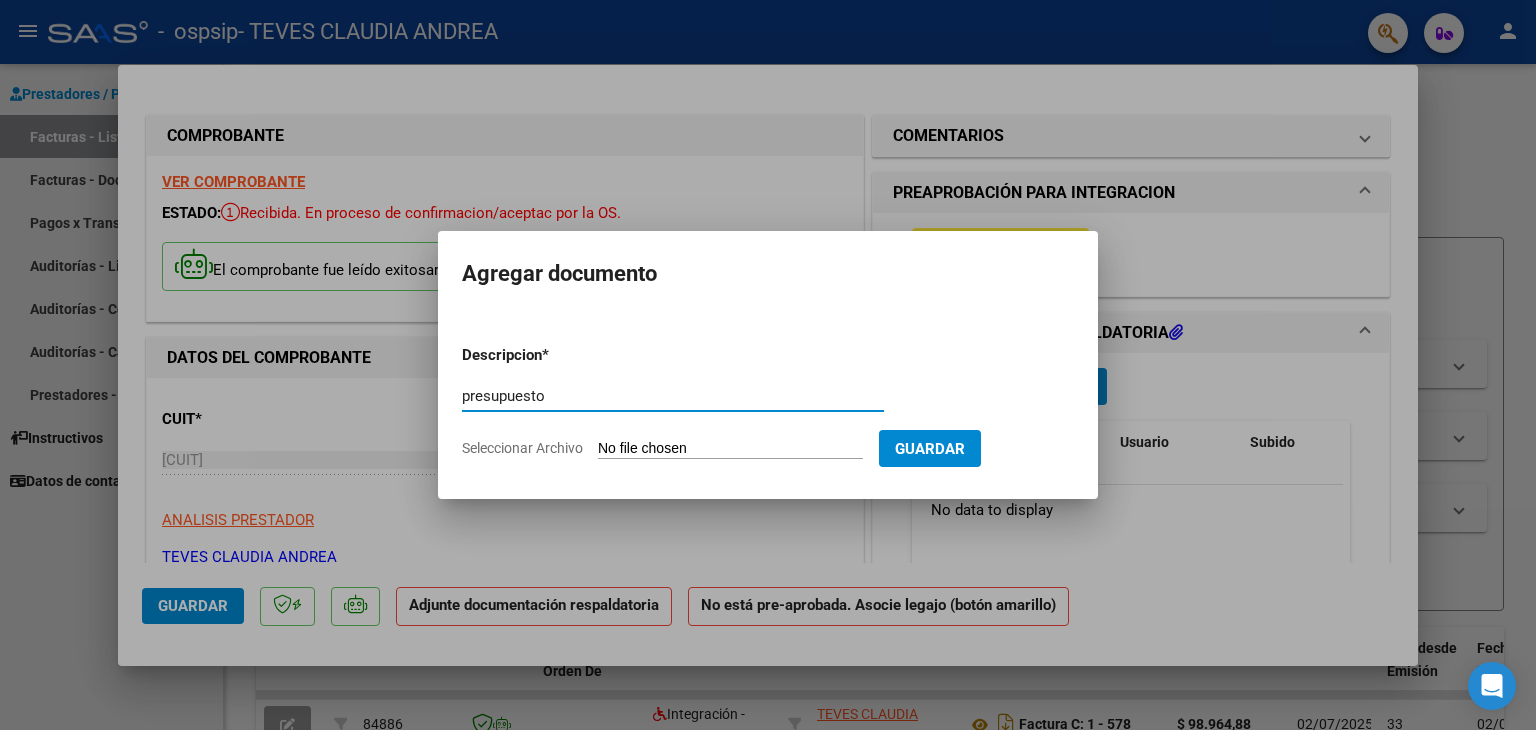 type on "presupuesto" 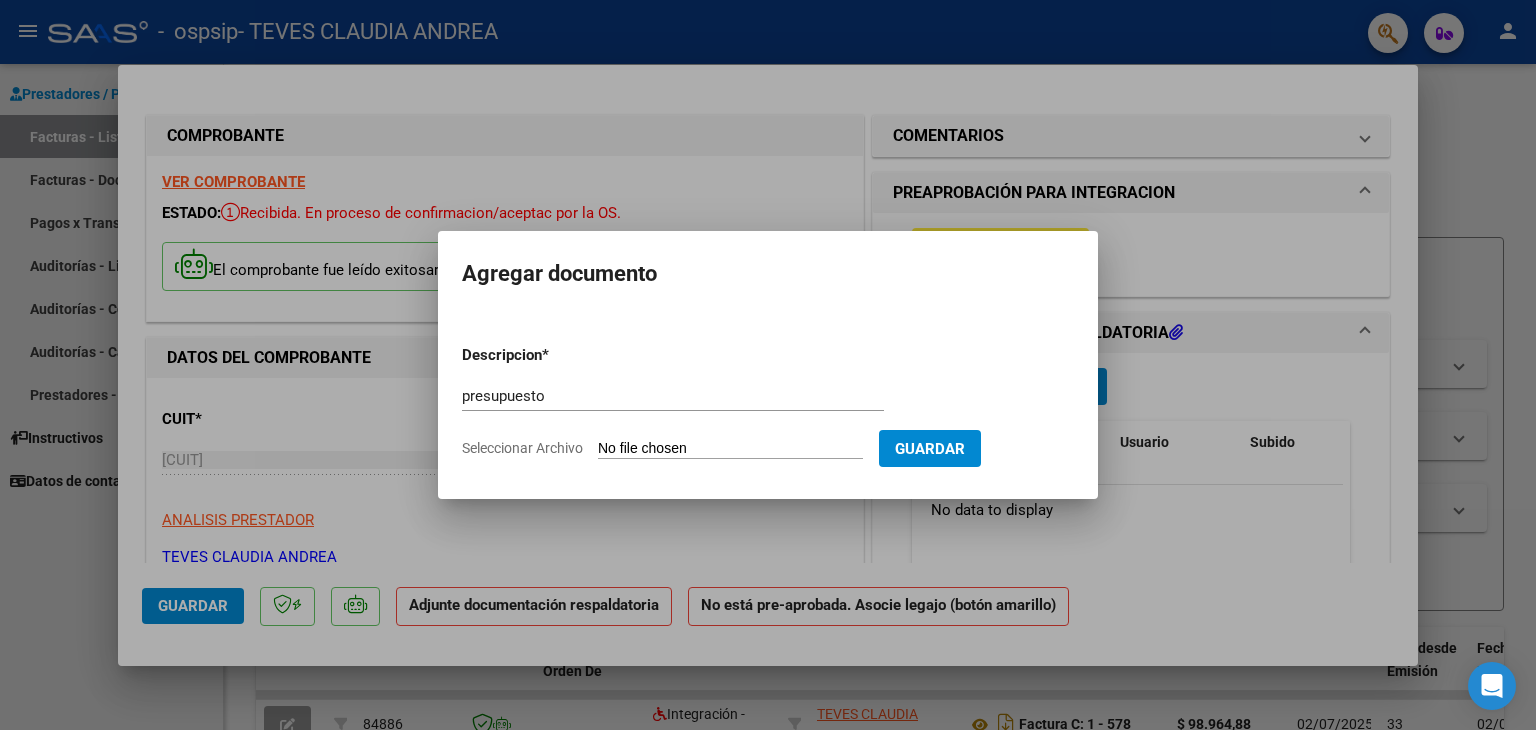 type on "C:\fakepath\presupuesto 2025.pdf" 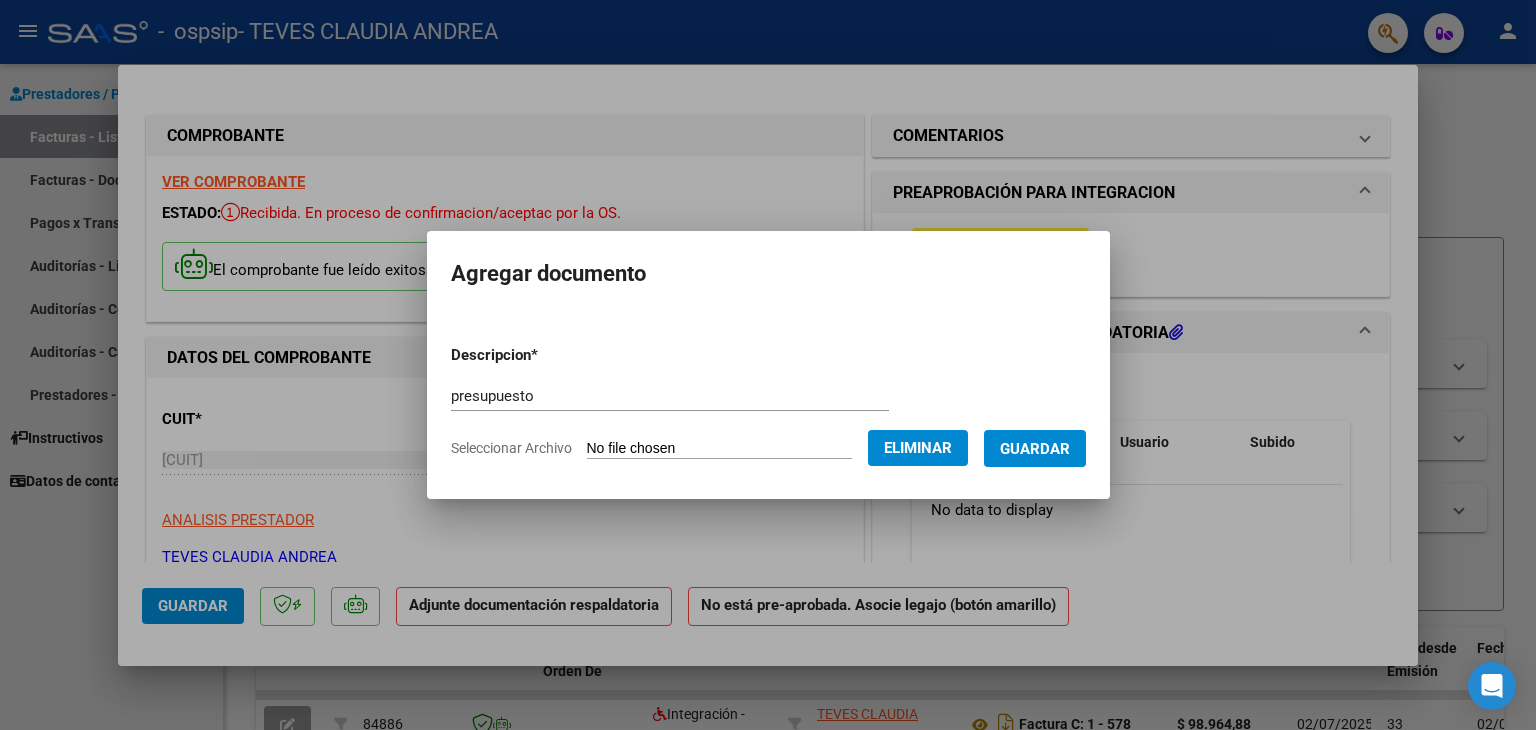 click on "Guardar" at bounding box center (1035, 449) 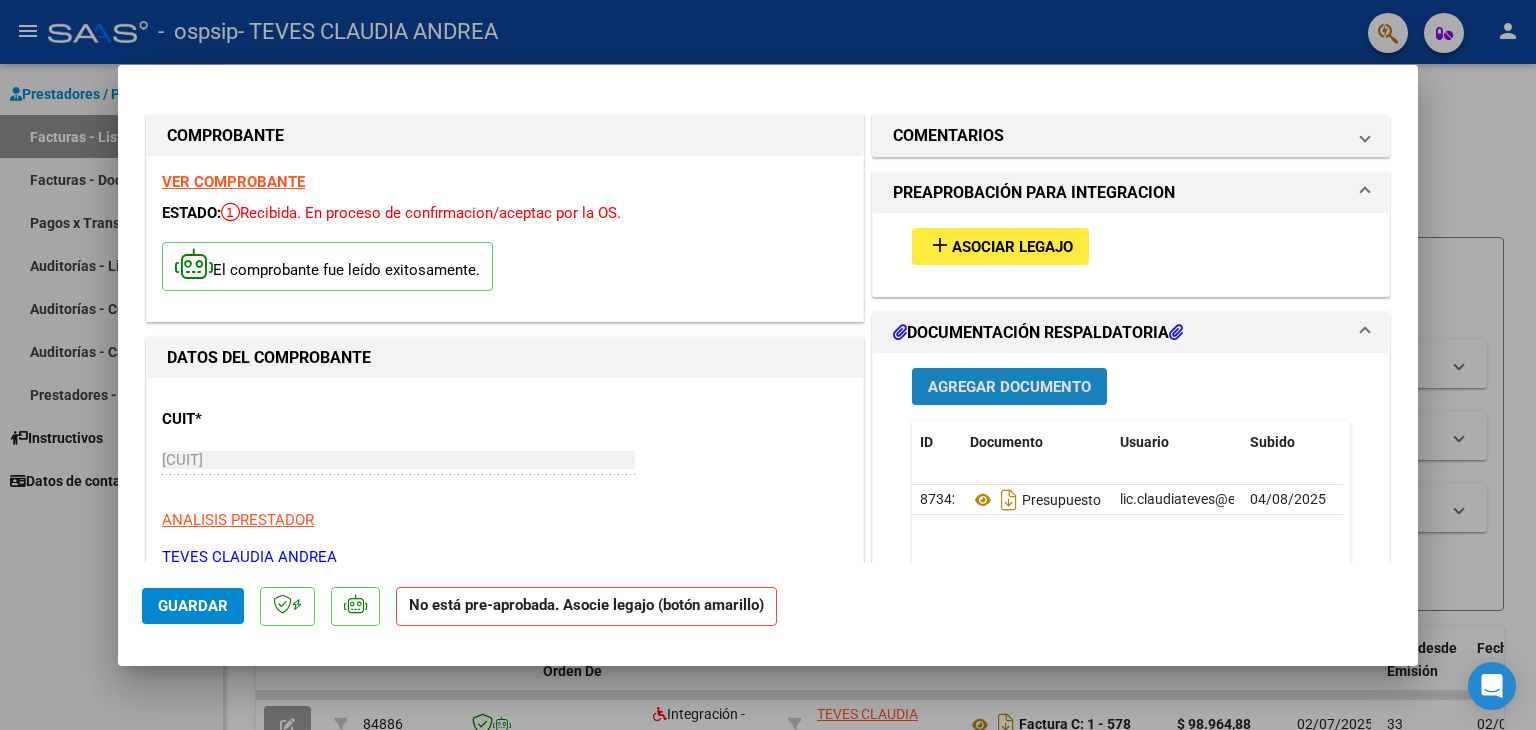 click on "Agregar Documento" at bounding box center (1009, 387) 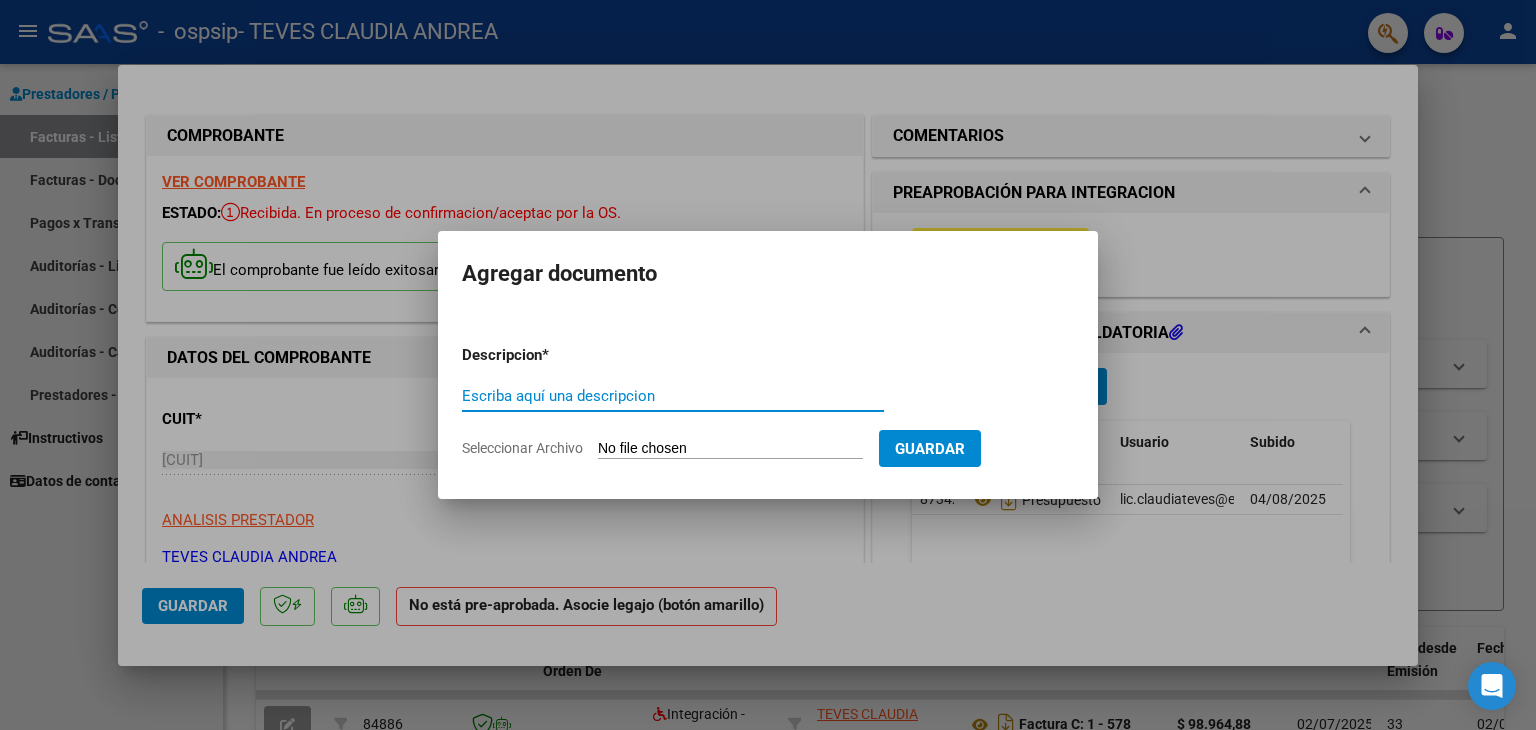 type on "p" 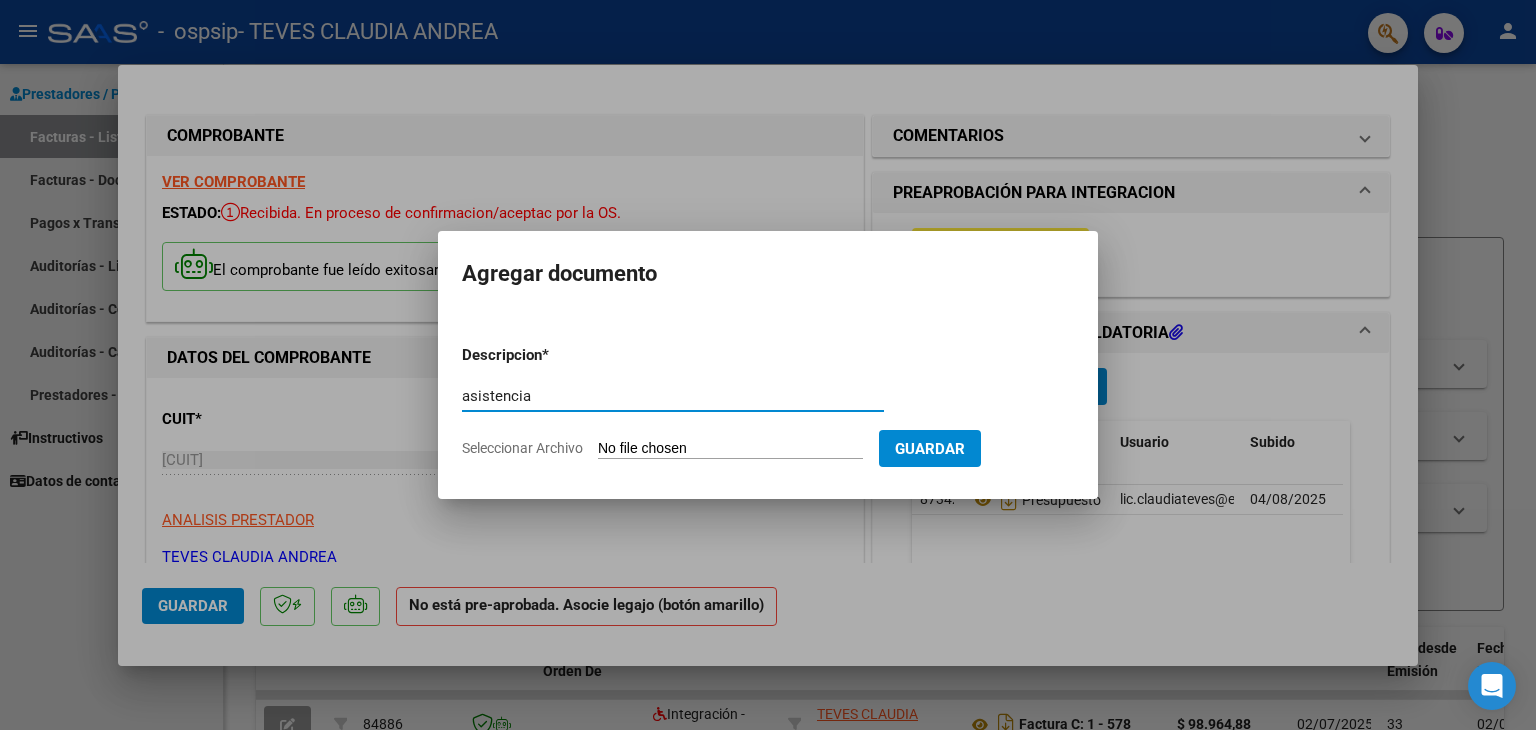 type on "asistencia" 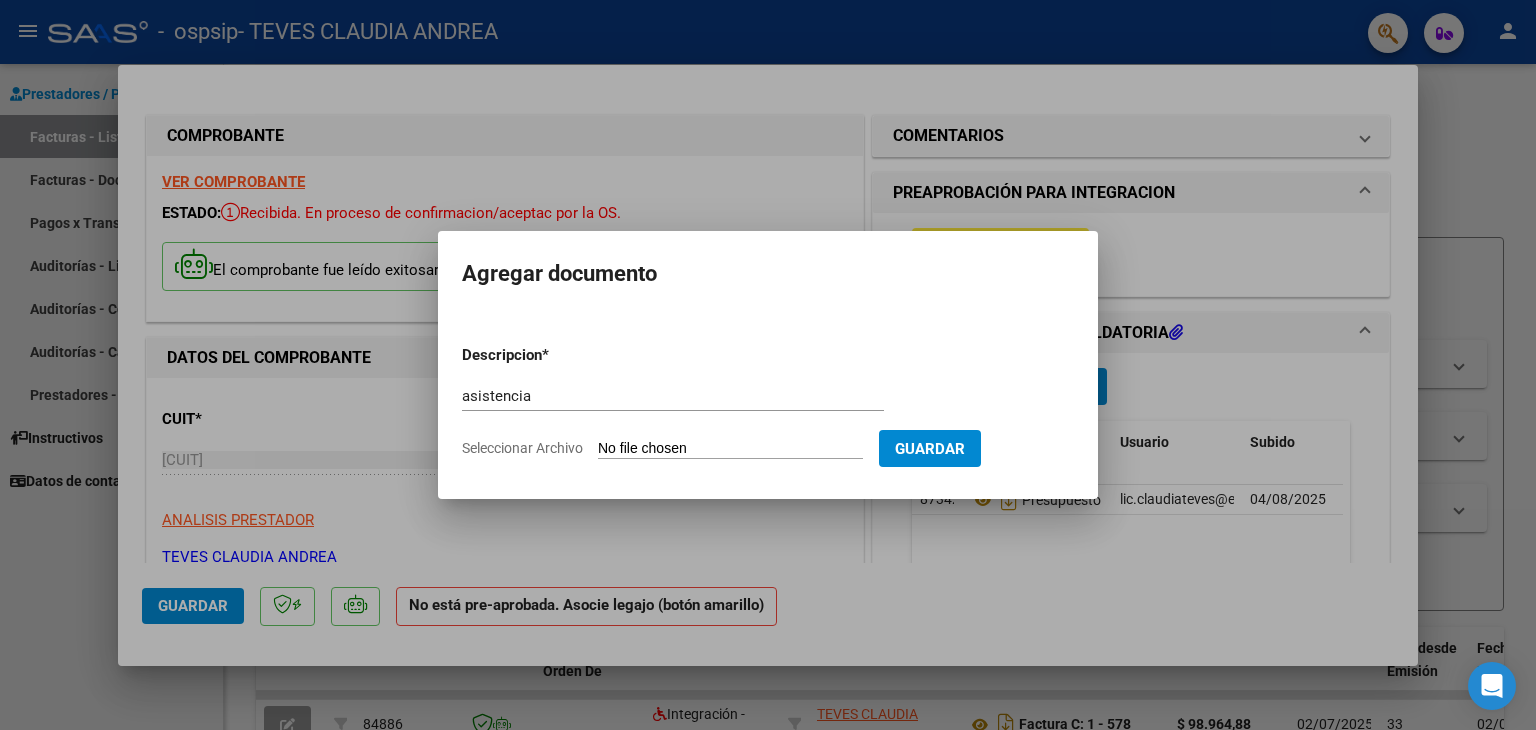 type on "C:\fakepath\ASISTENCIA JULIO 2025 - BRISA CARRILLO.pdf" 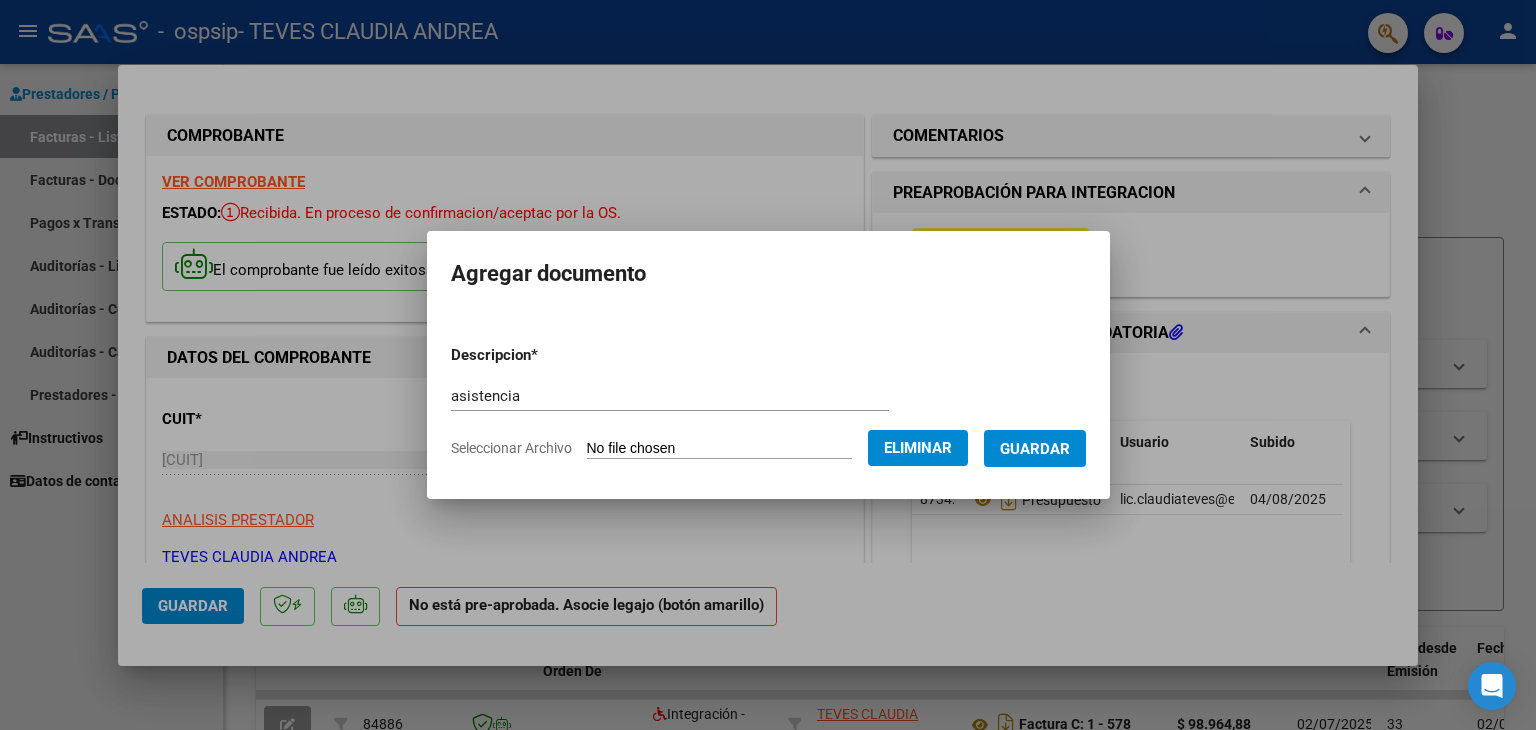 click on "Guardar" at bounding box center [1035, 449] 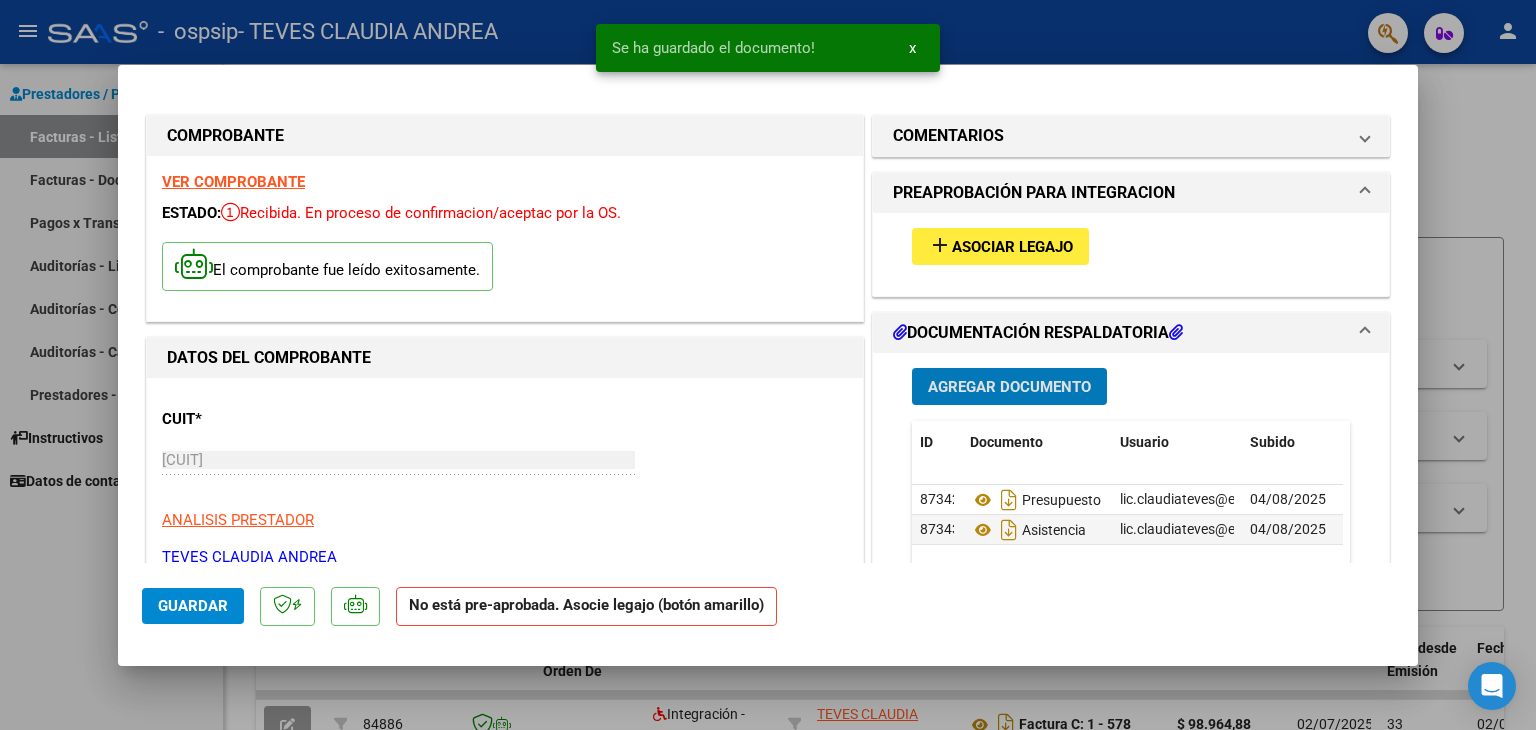 click on "Agregar Documento" at bounding box center (1009, 387) 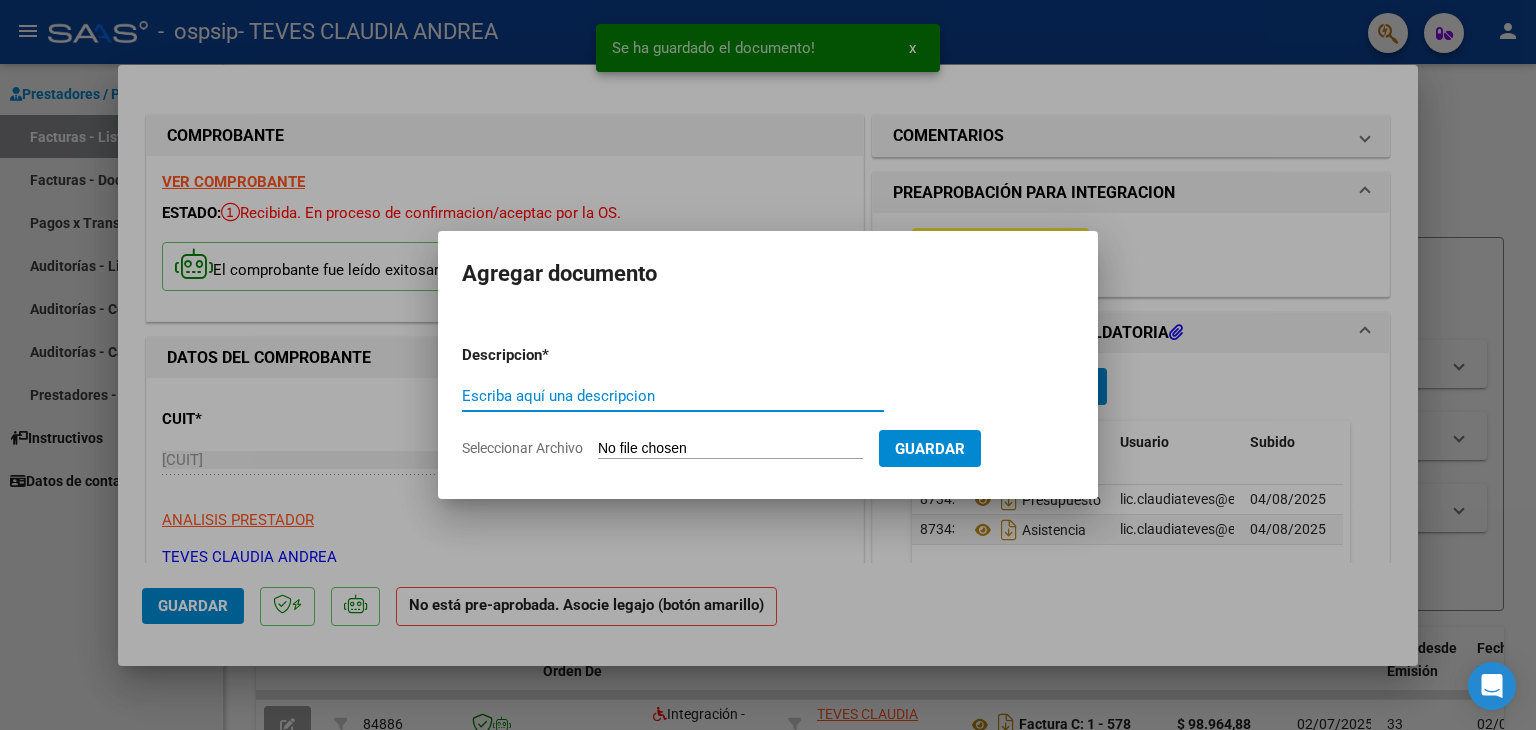 click on "Seleccionar Archivo" at bounding box center (730, 449) 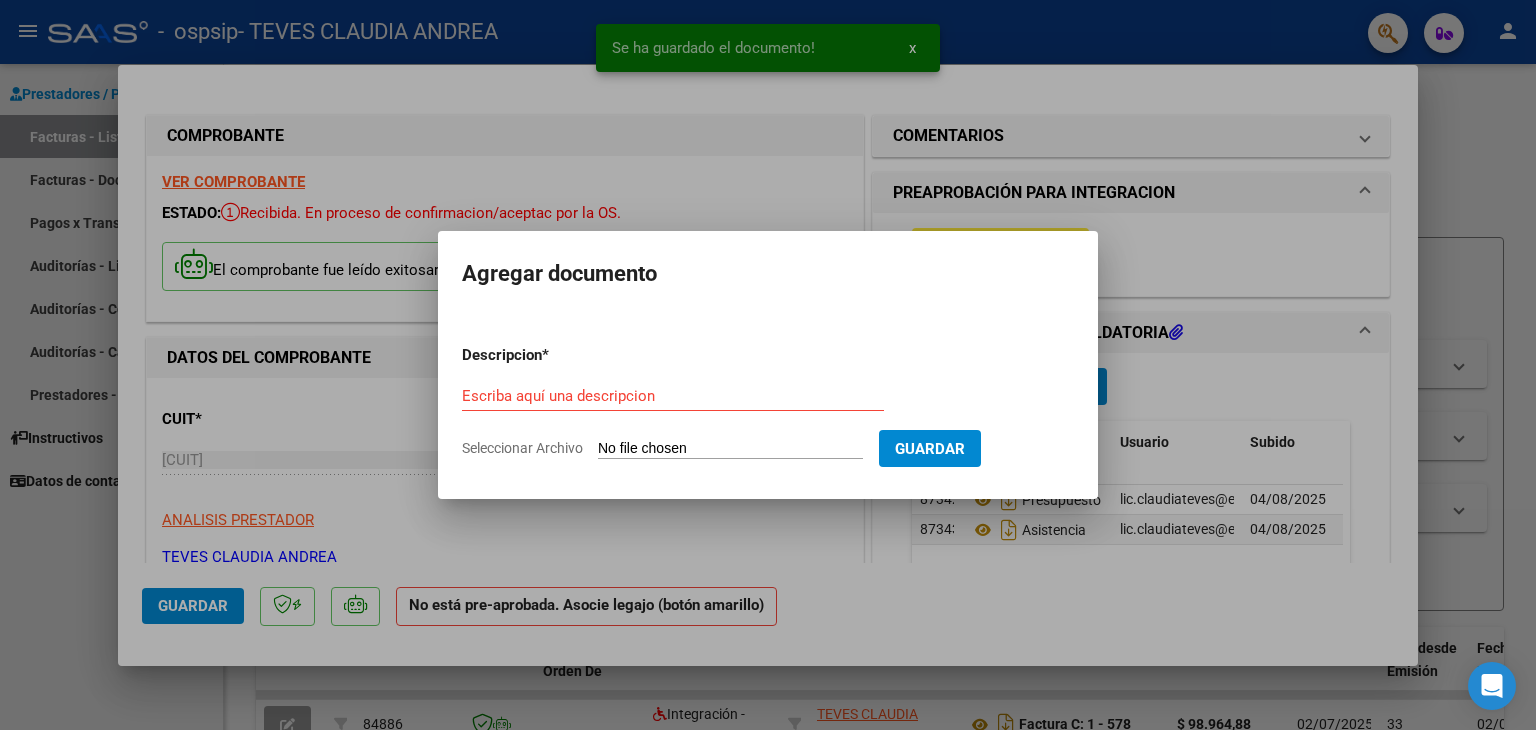 type on "C:\fakepath\CARRILLO Q. BRISA PSICOLOGIA AUTORIZACION 2025 SEGUN RESOLUCION 360 22 (2).pdf" 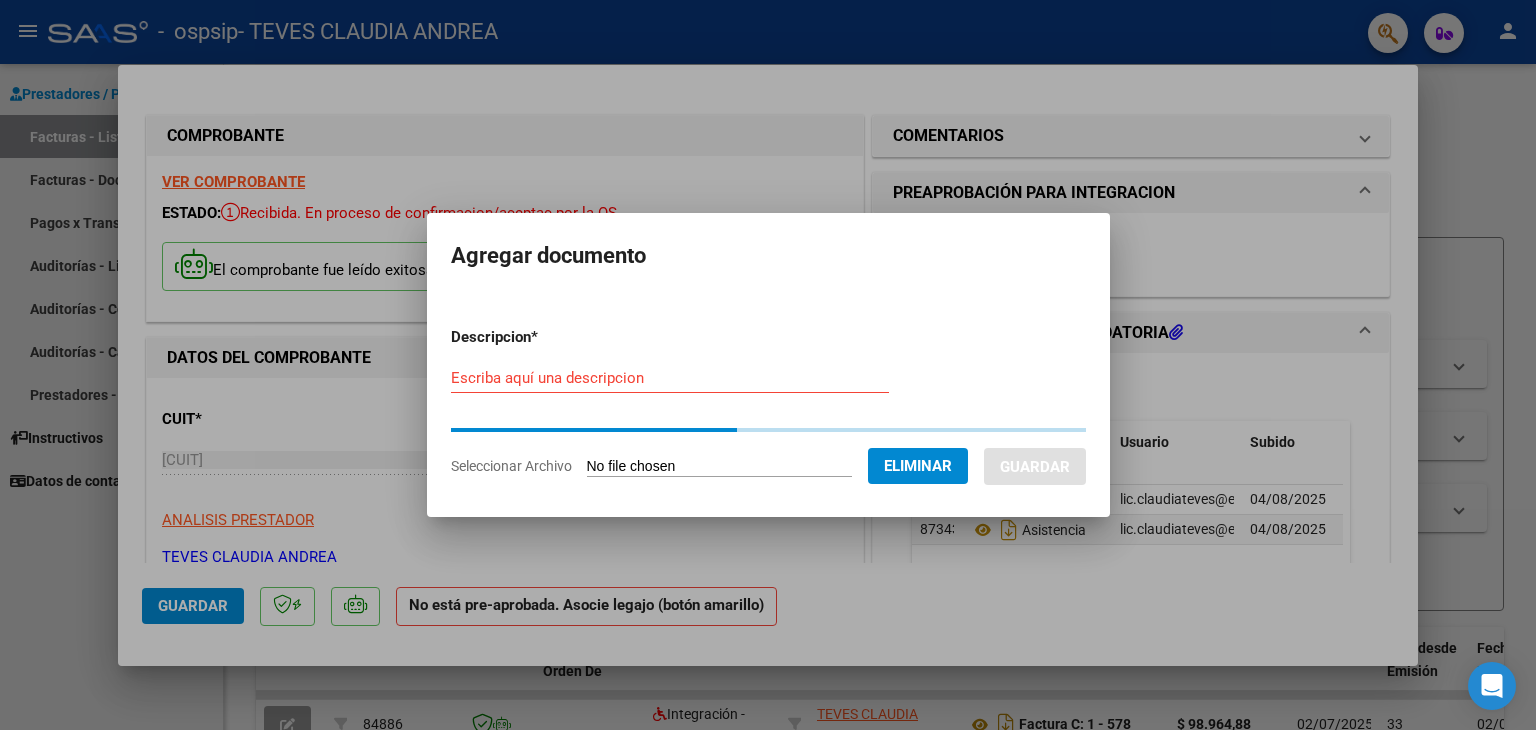 click on "Escriba aquí una descripcion" at bounding box center [670, 378] 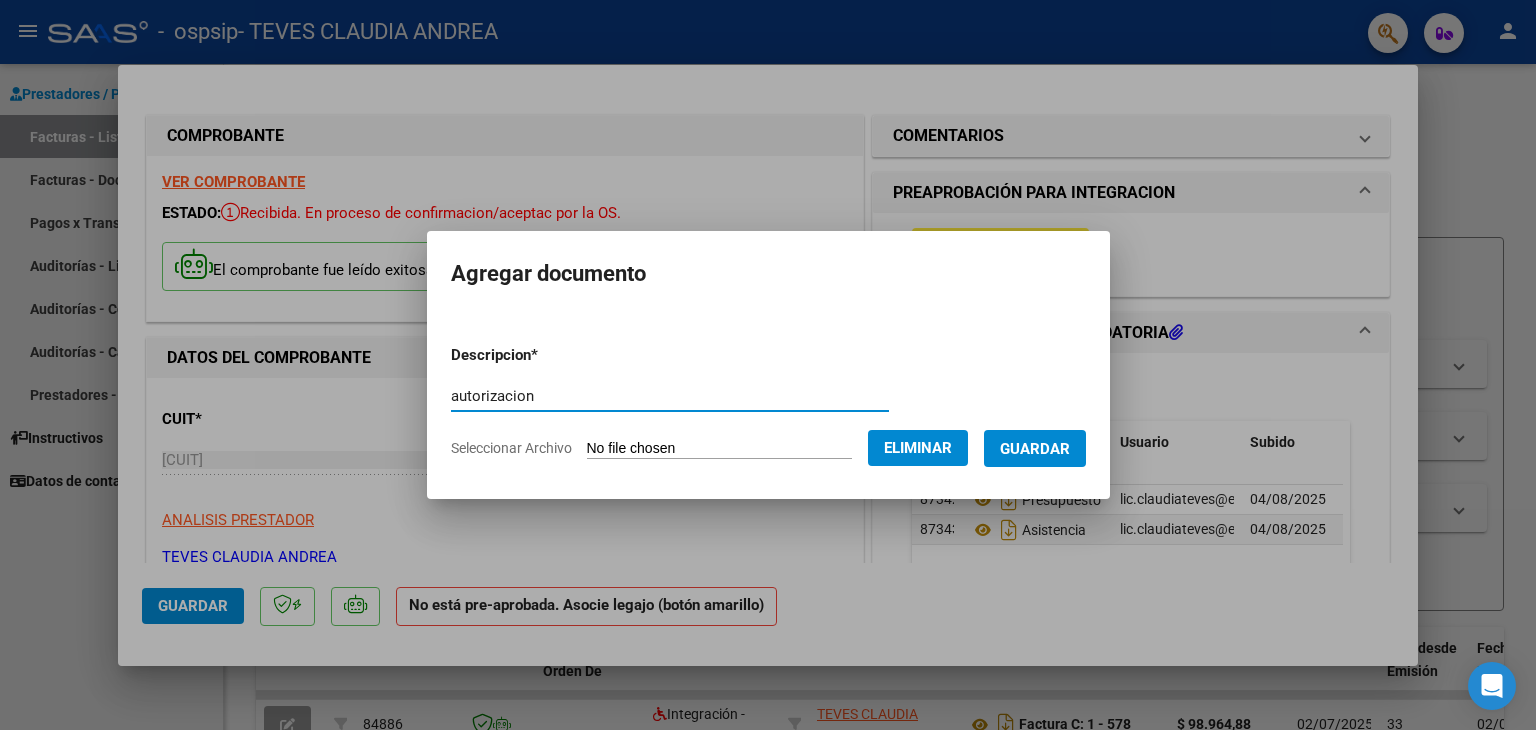 type on "autorizacion" 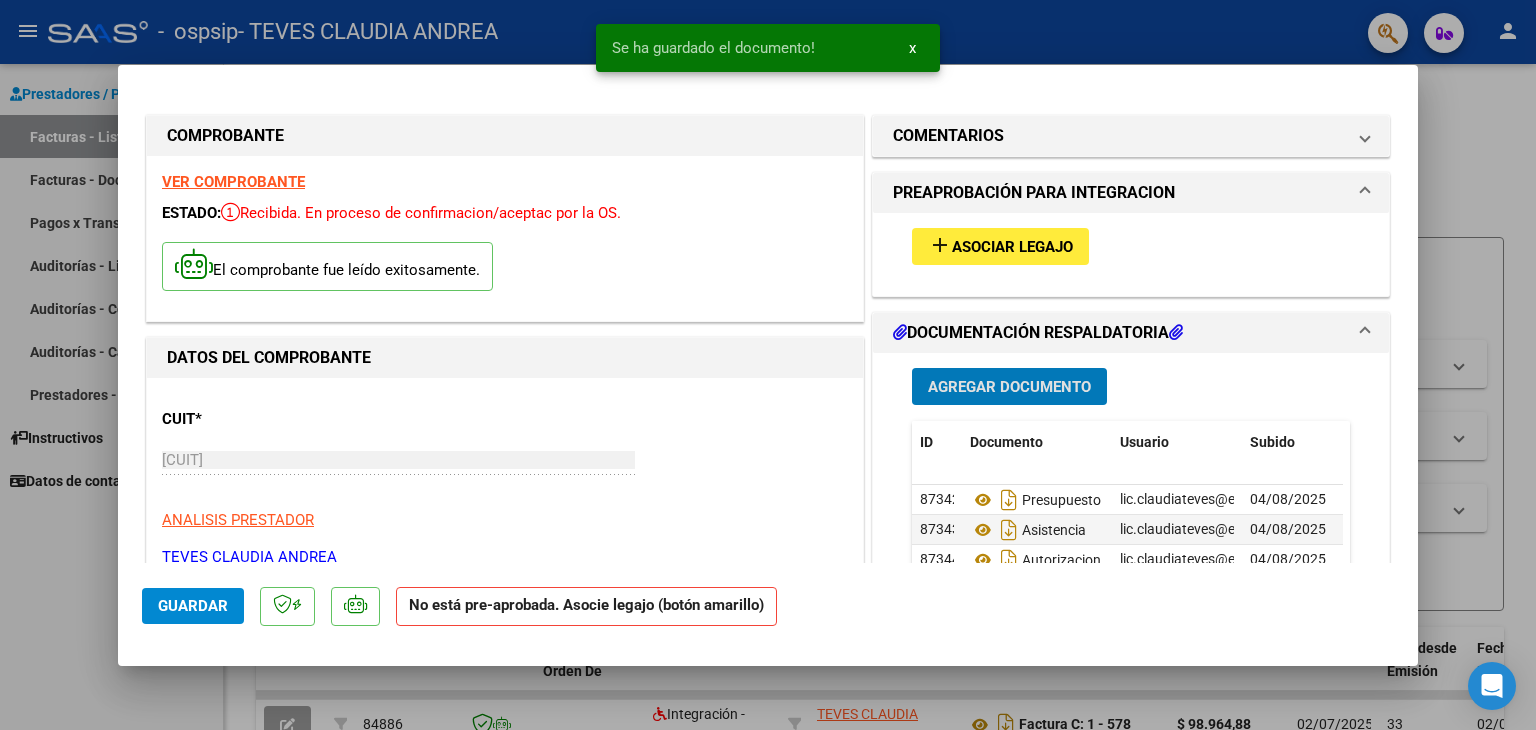 click on "Agregar Documento" at bounding box center [1009, 387] 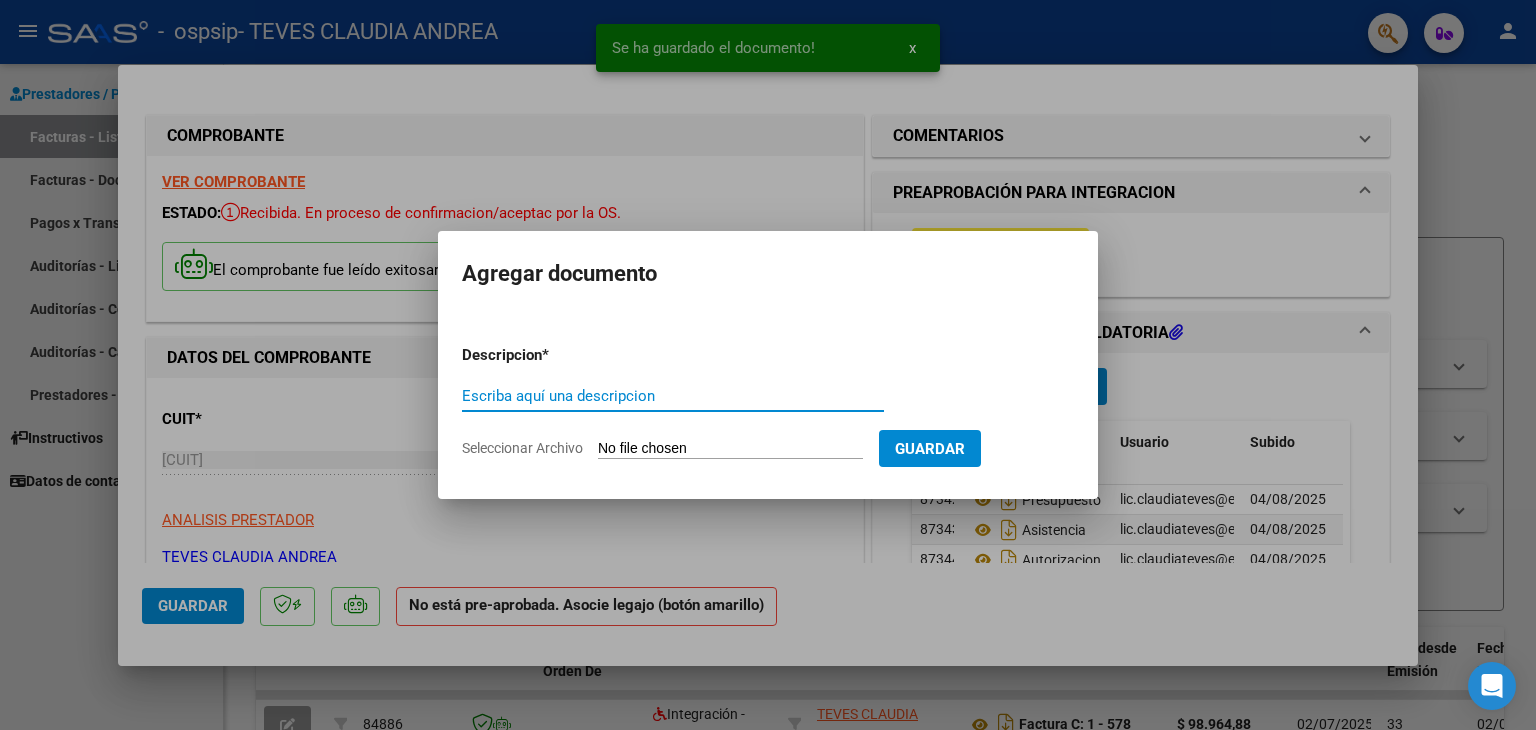 click on "Seleccionar Archivo" at bounding box center [730, 449] 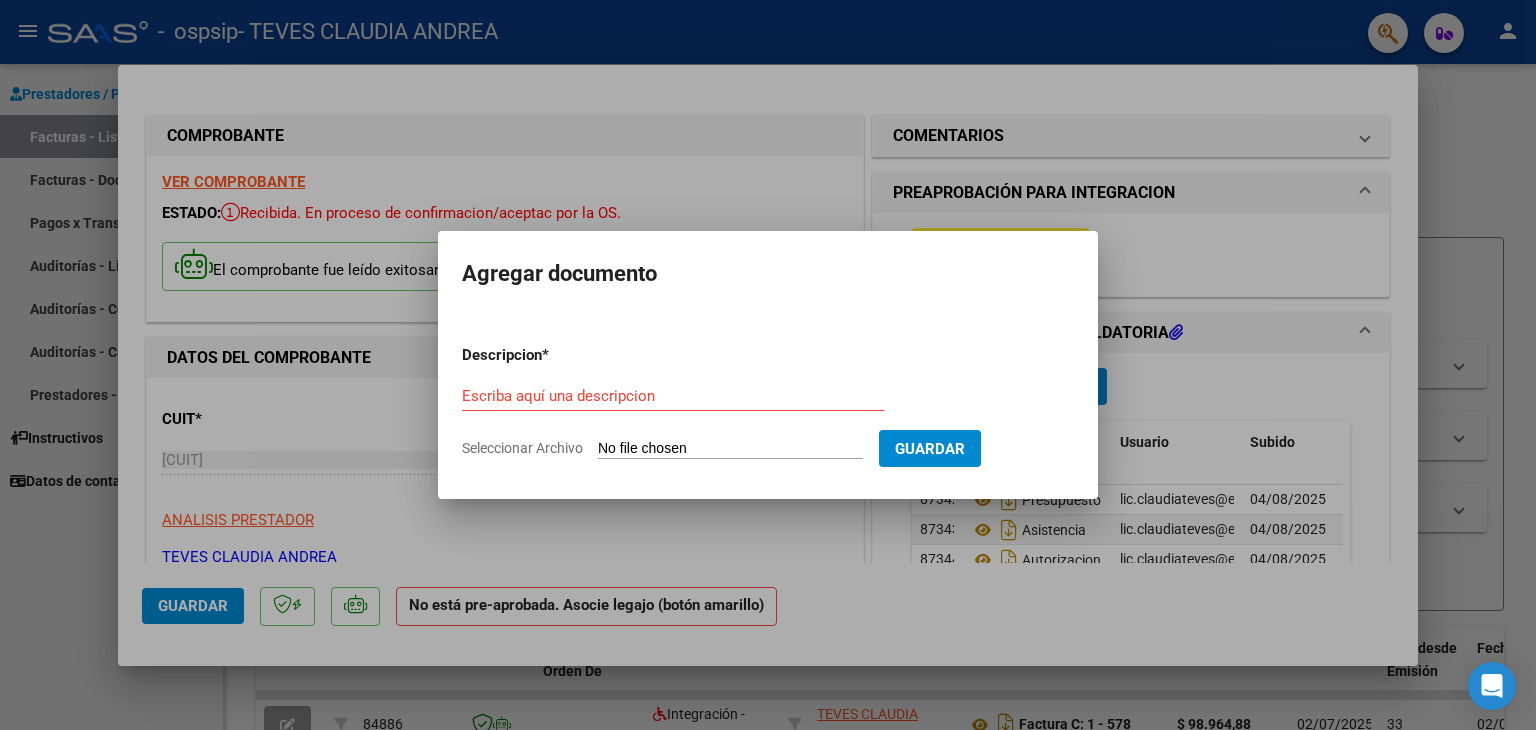 click at bounding box center (768, 365) 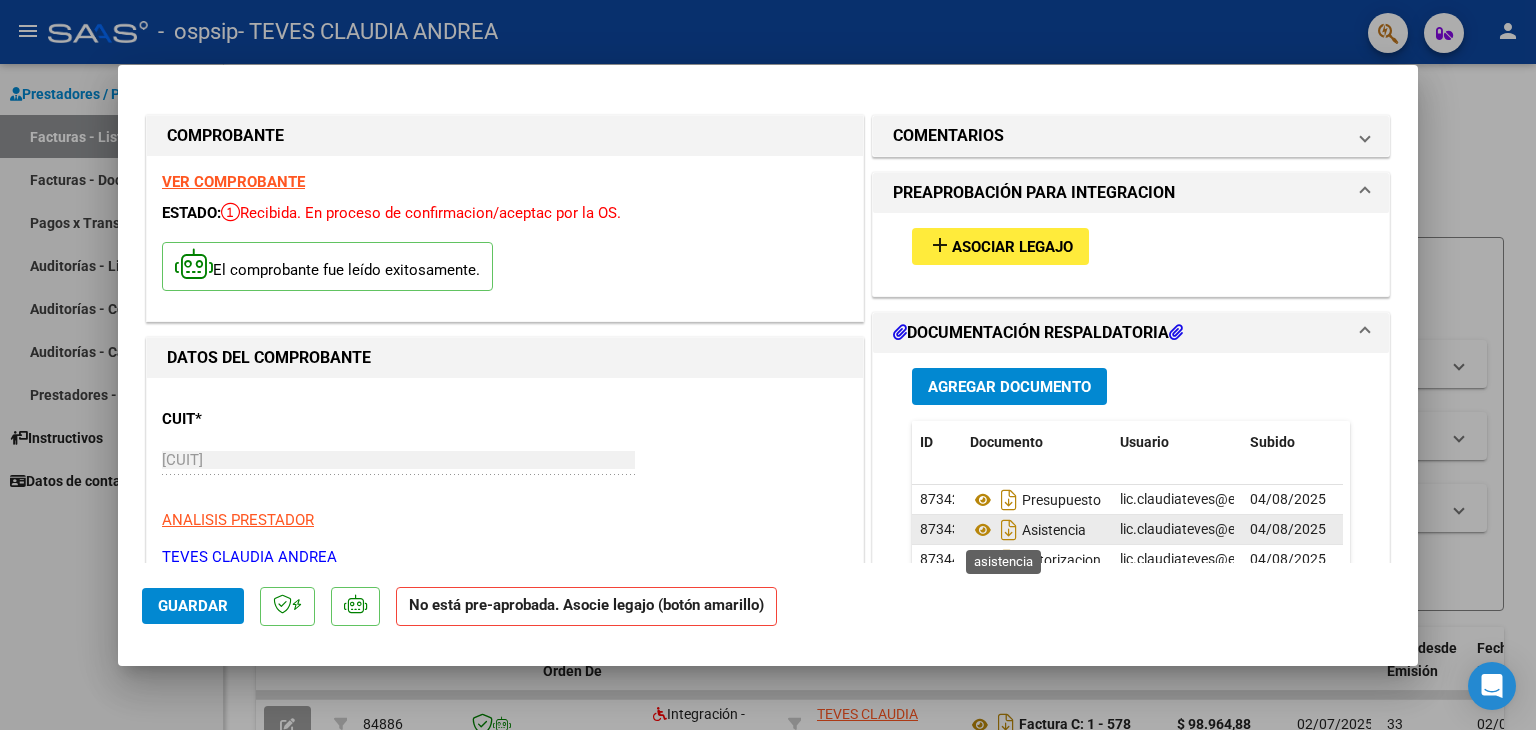 scroll, scrollTop: 1, scrollLeft: 0, axis: vertical 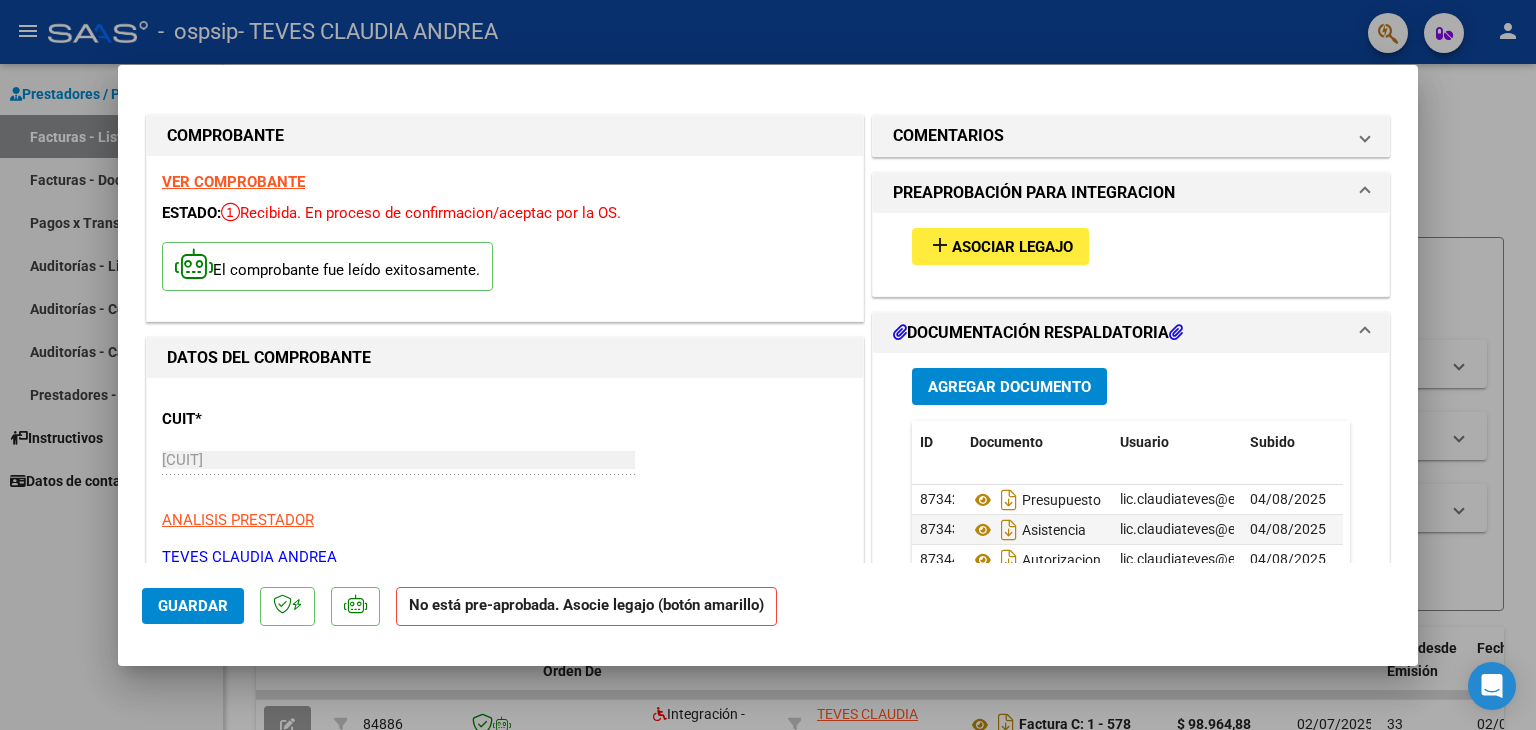 click on "Asociar Legajo" at bounding box center (1012, 247) 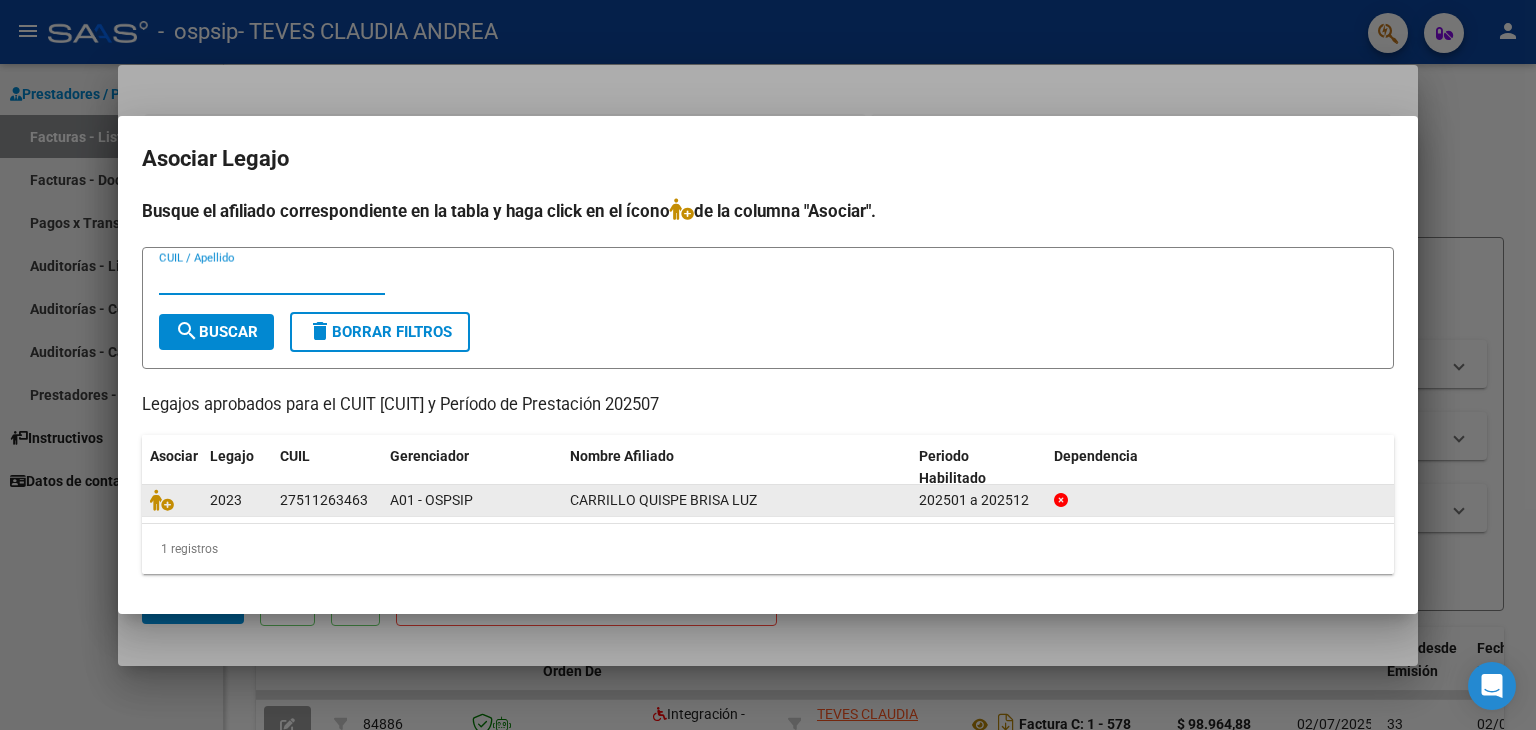 click 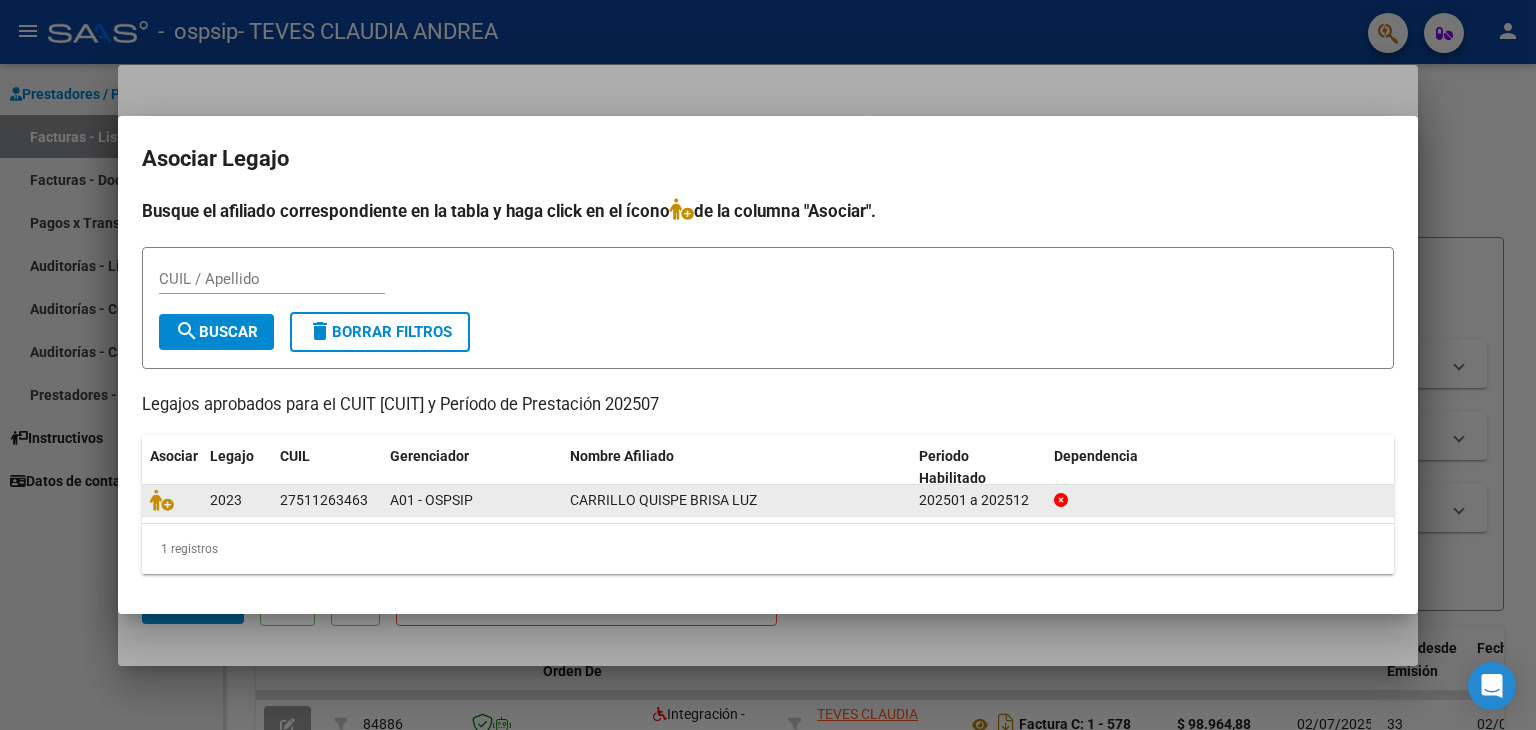 click on "2023" 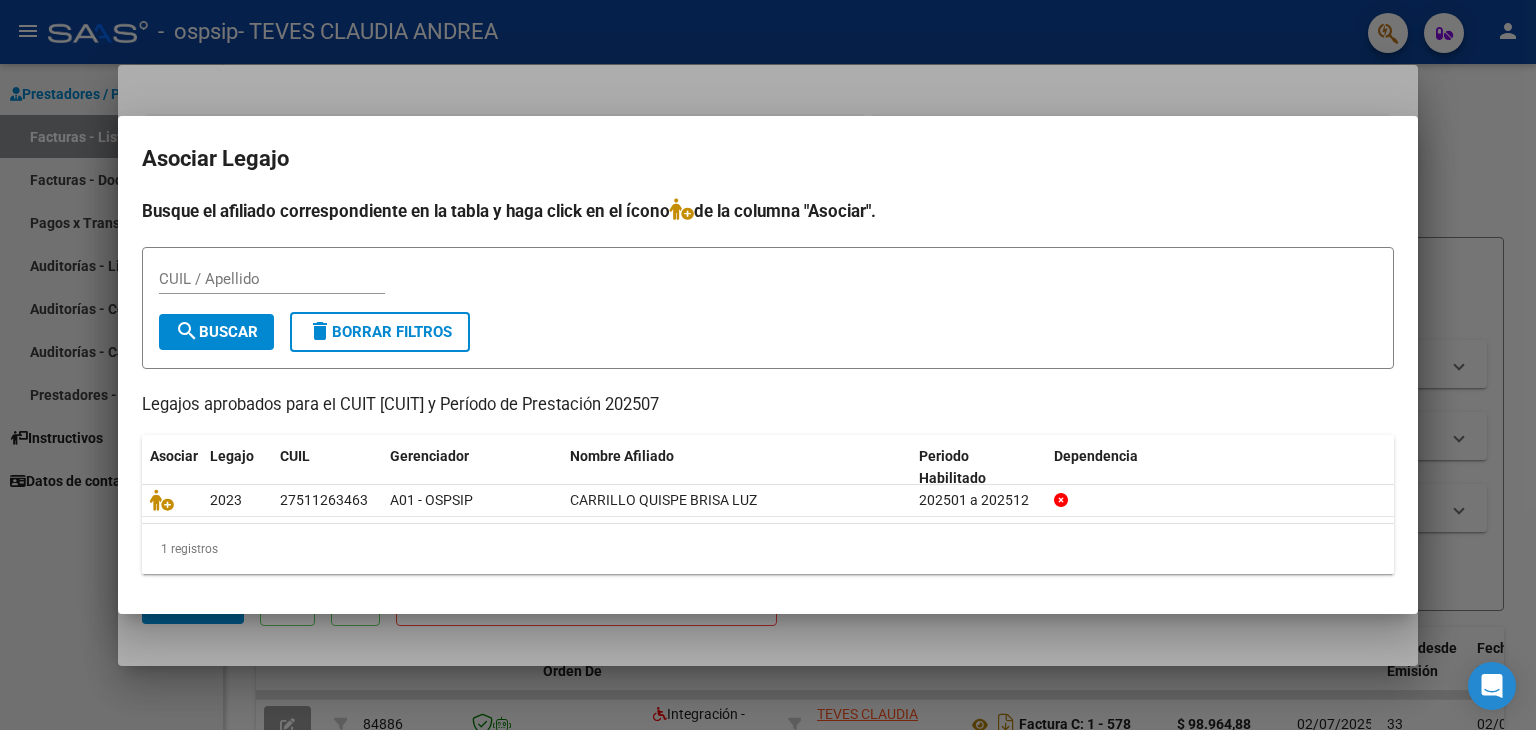 drag, startPoint x: 170, startPoint y: 557, endPoint x: 173, endPoint y: 543, distance: 14.3178215 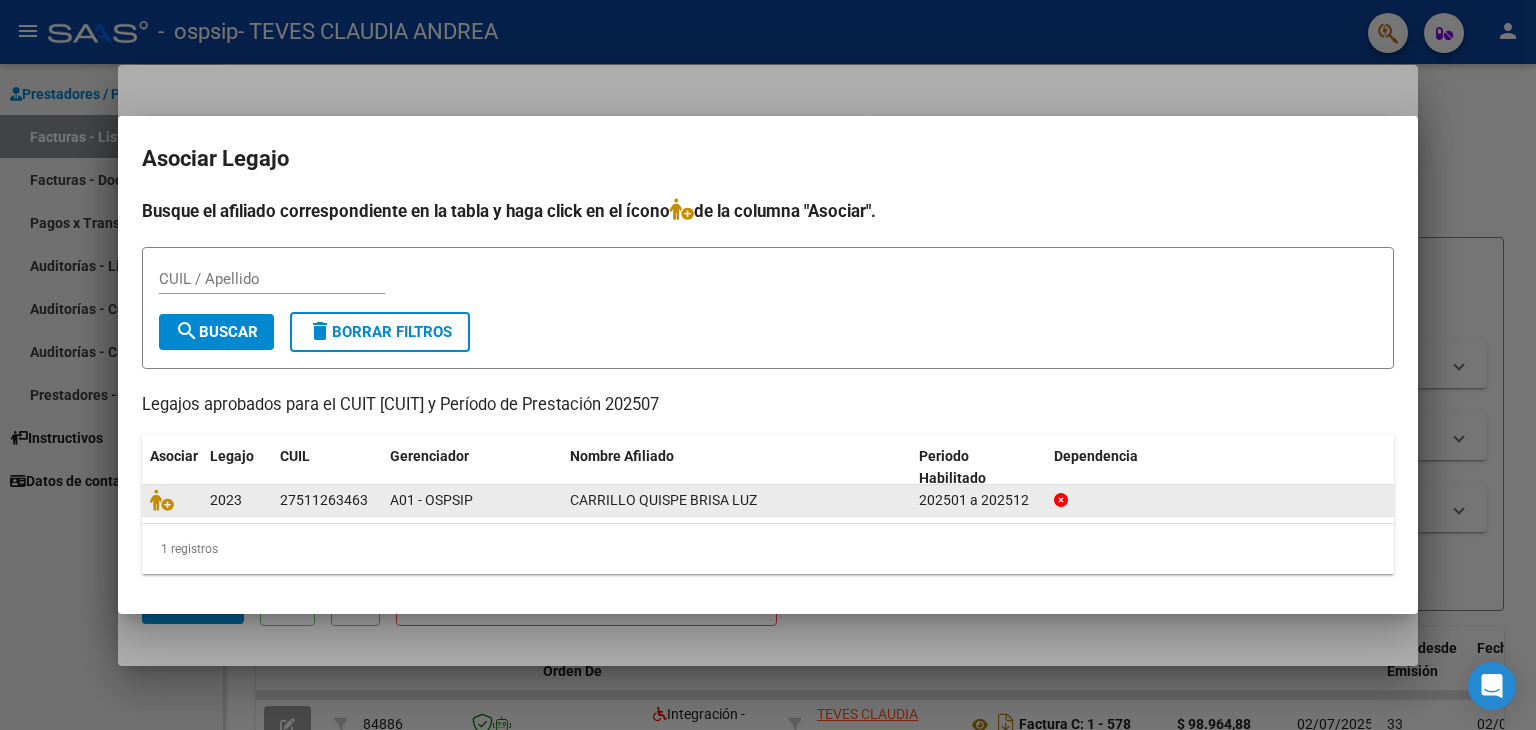 click 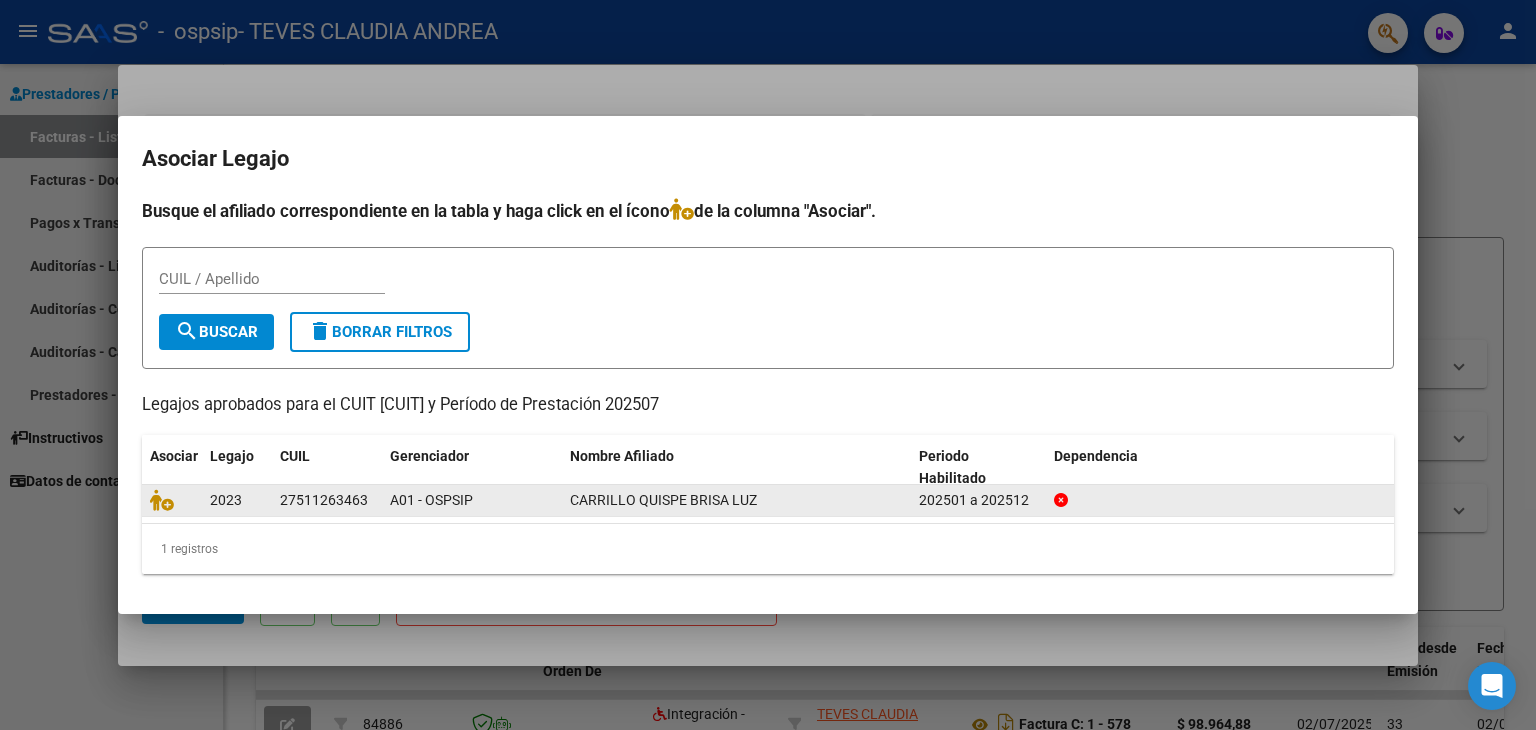 click on "2023" 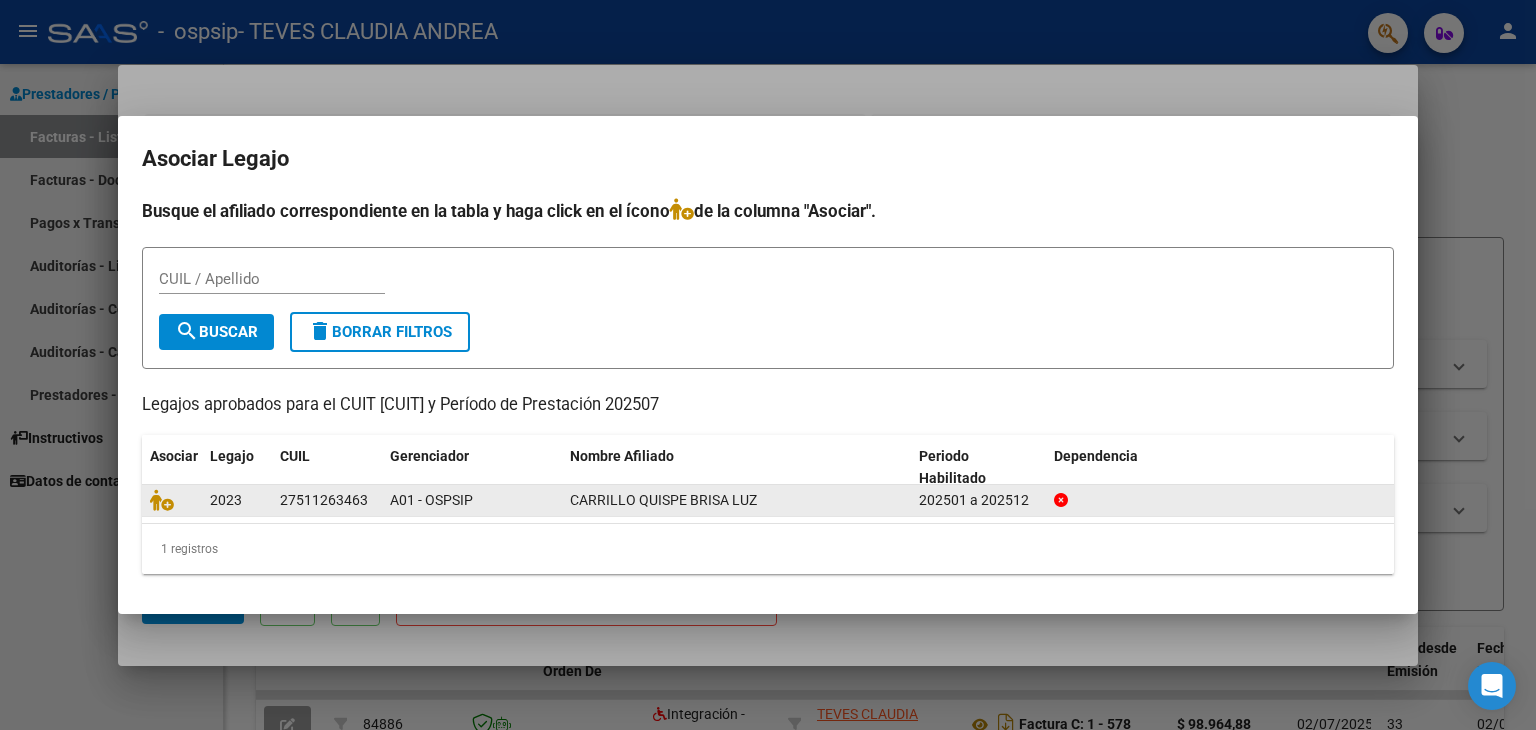 click on "2023" 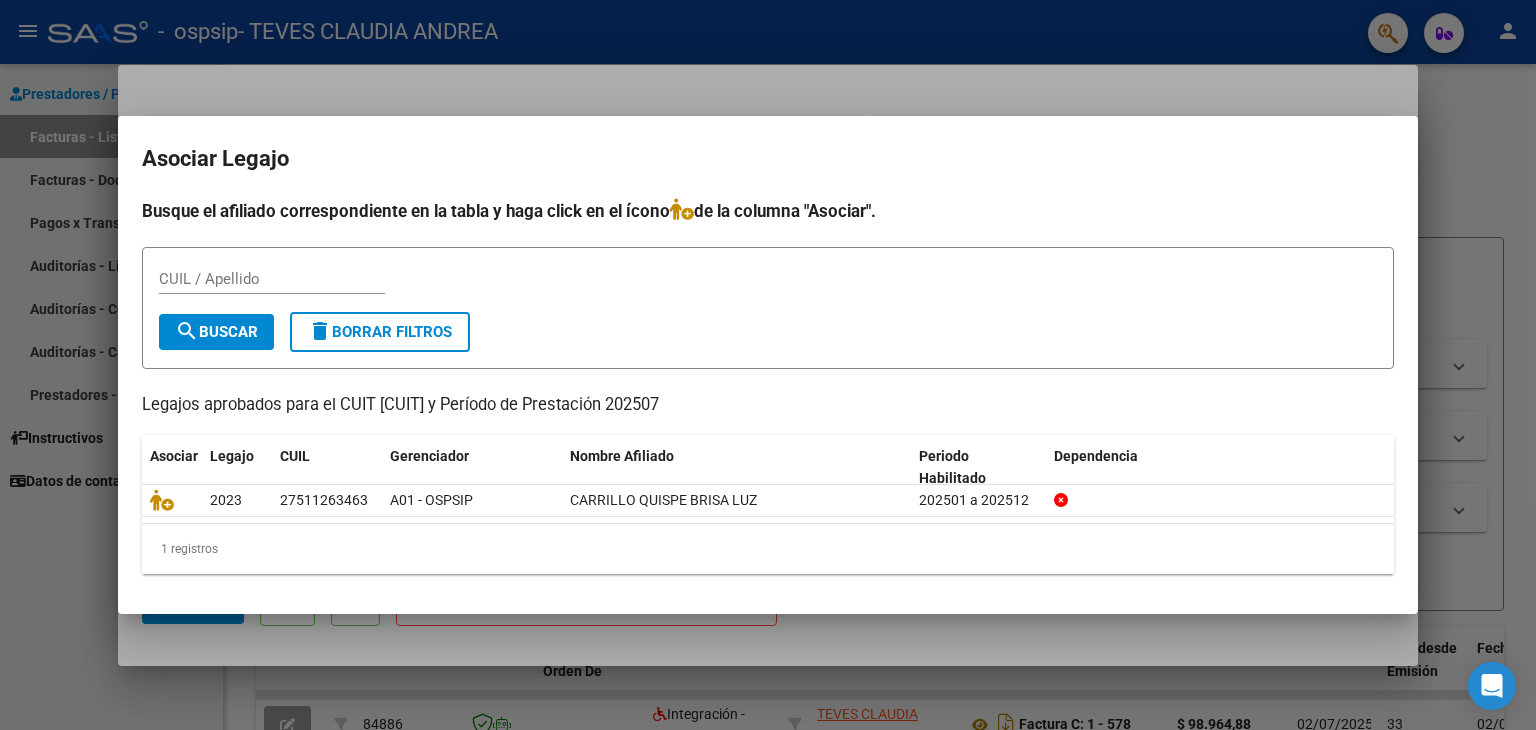 click at bounding box center [768, 365] 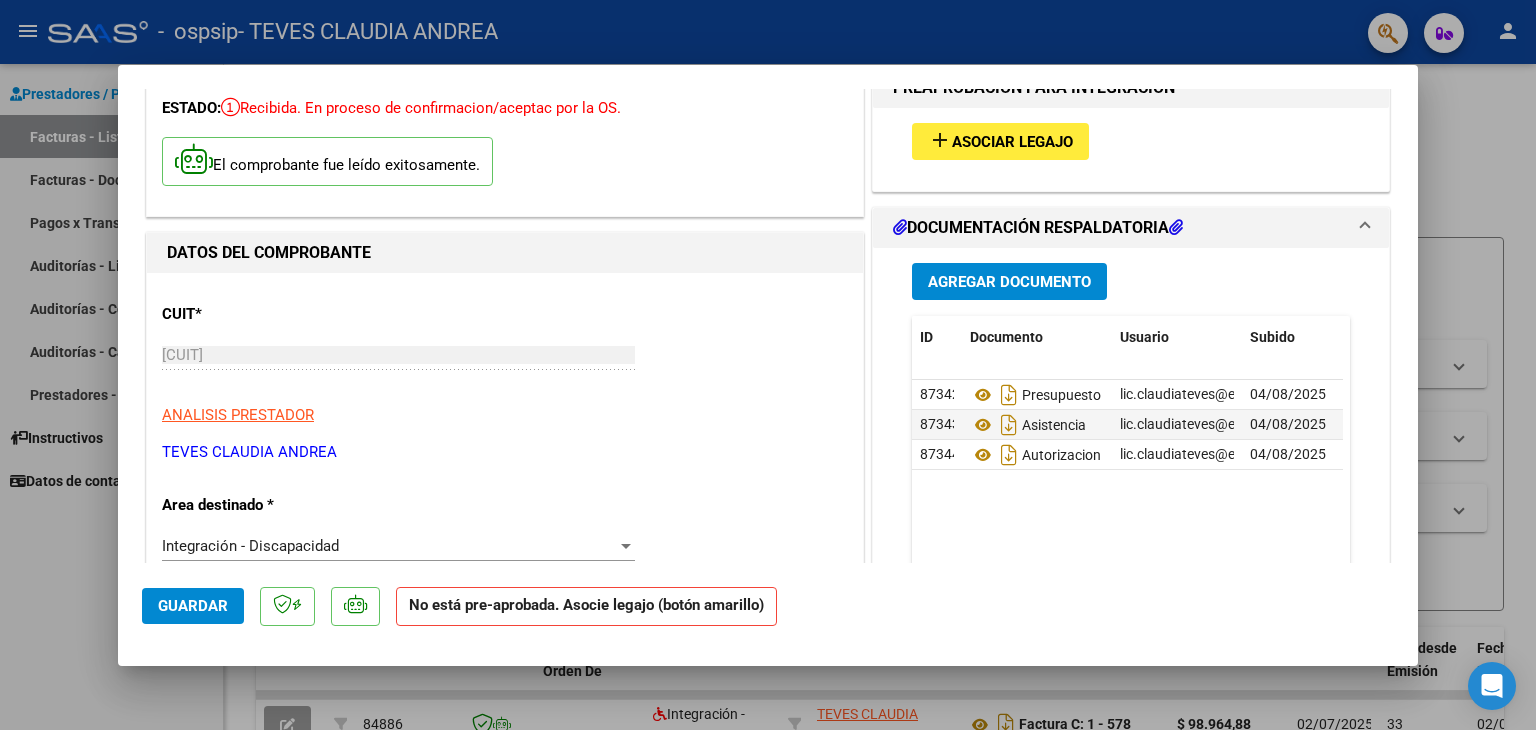 scroll, scrollTop: 0, scrollLeft: 0, axis: both 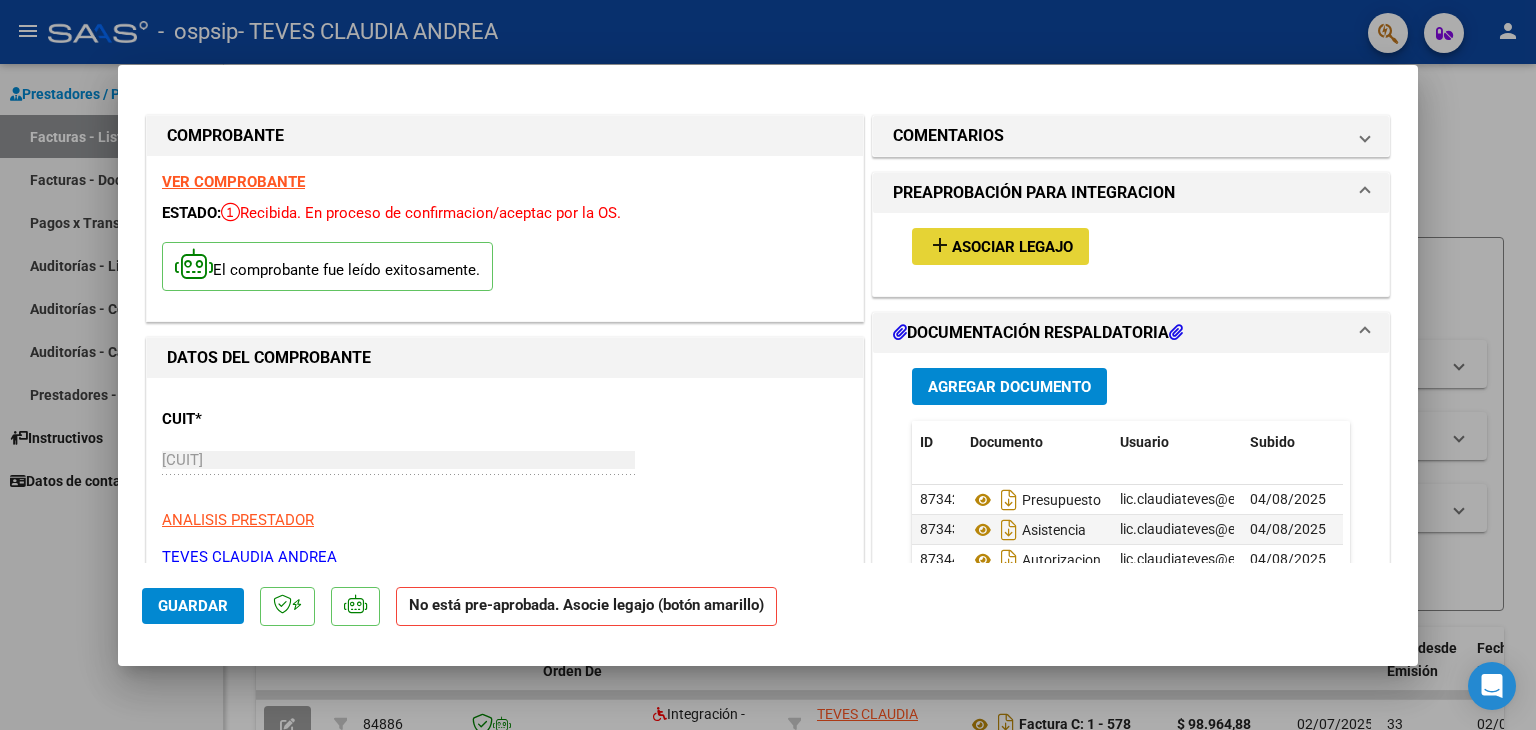 click on "Asociar Legajo" at bounding box center [1012, 247] 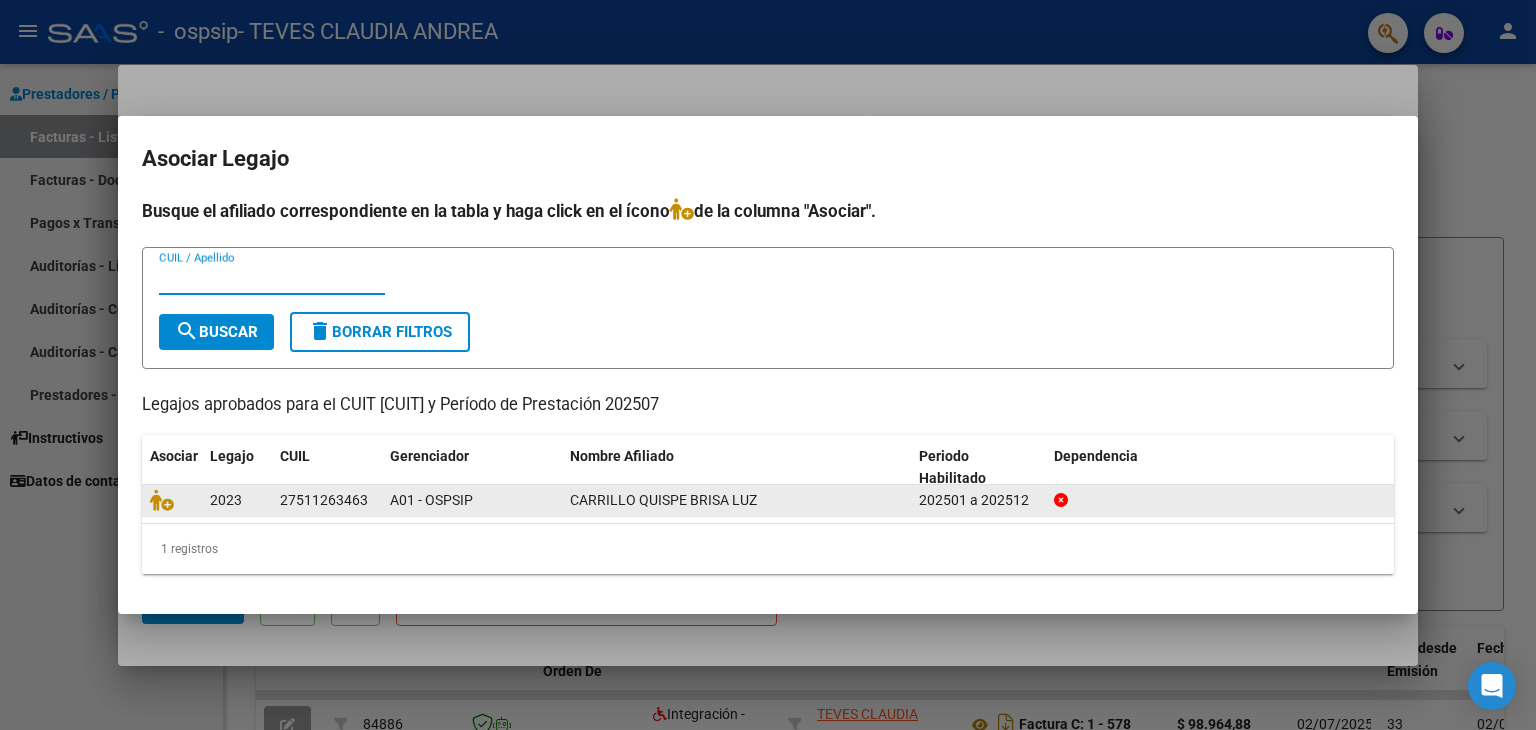 drag, startPoint x: 264, startPoint y: 501, endPoint x: 232, endPoint y: 505, distance: 32.24903 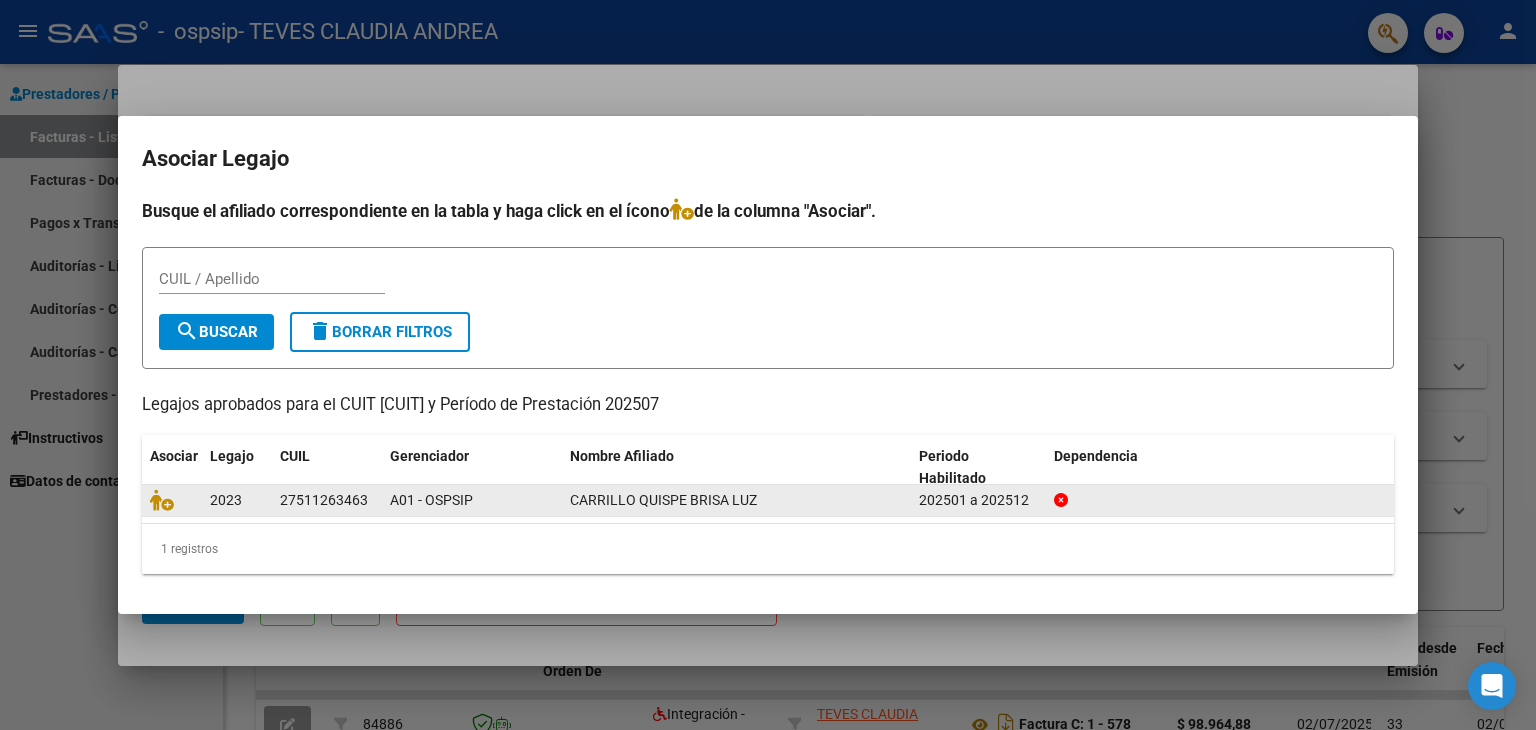 click on "2023" 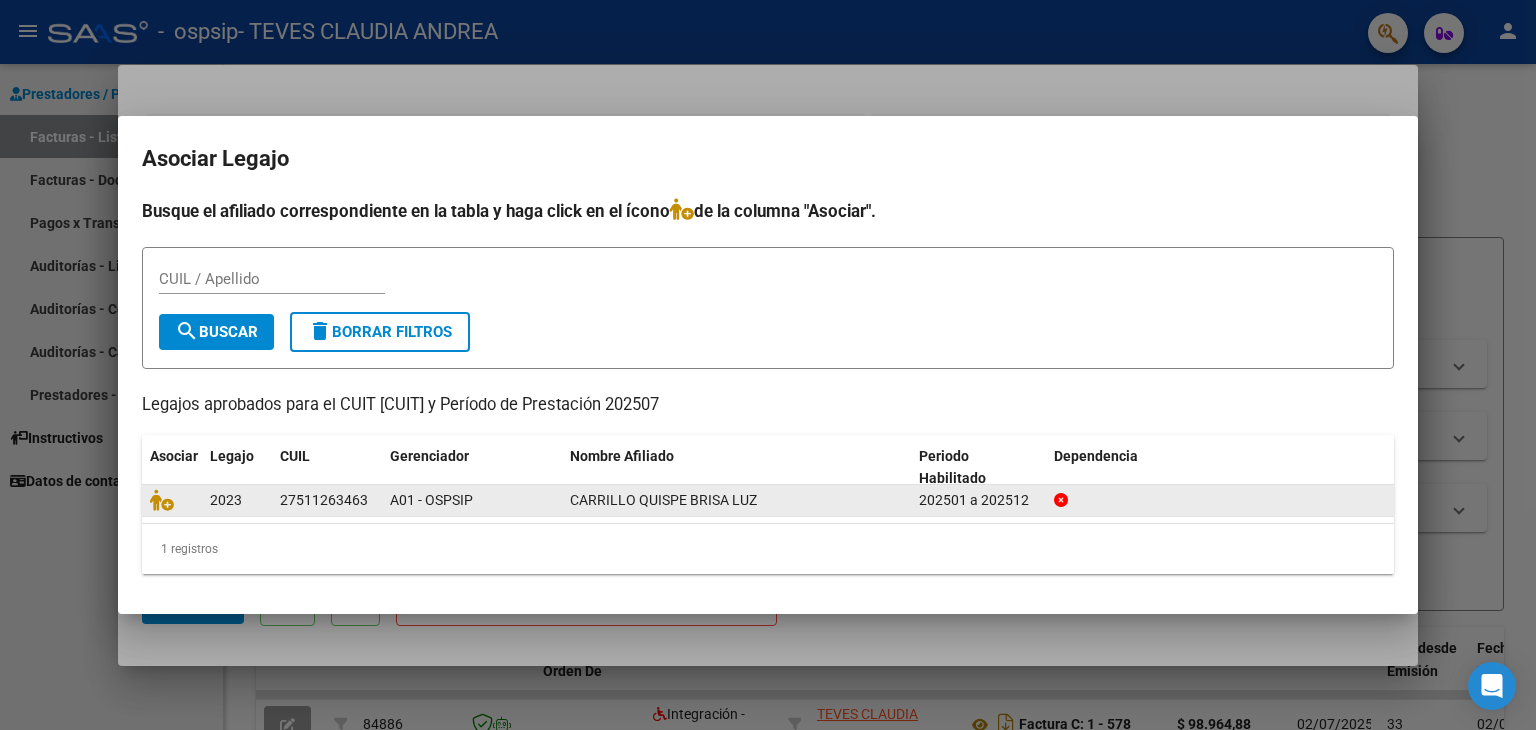 click on "2023" 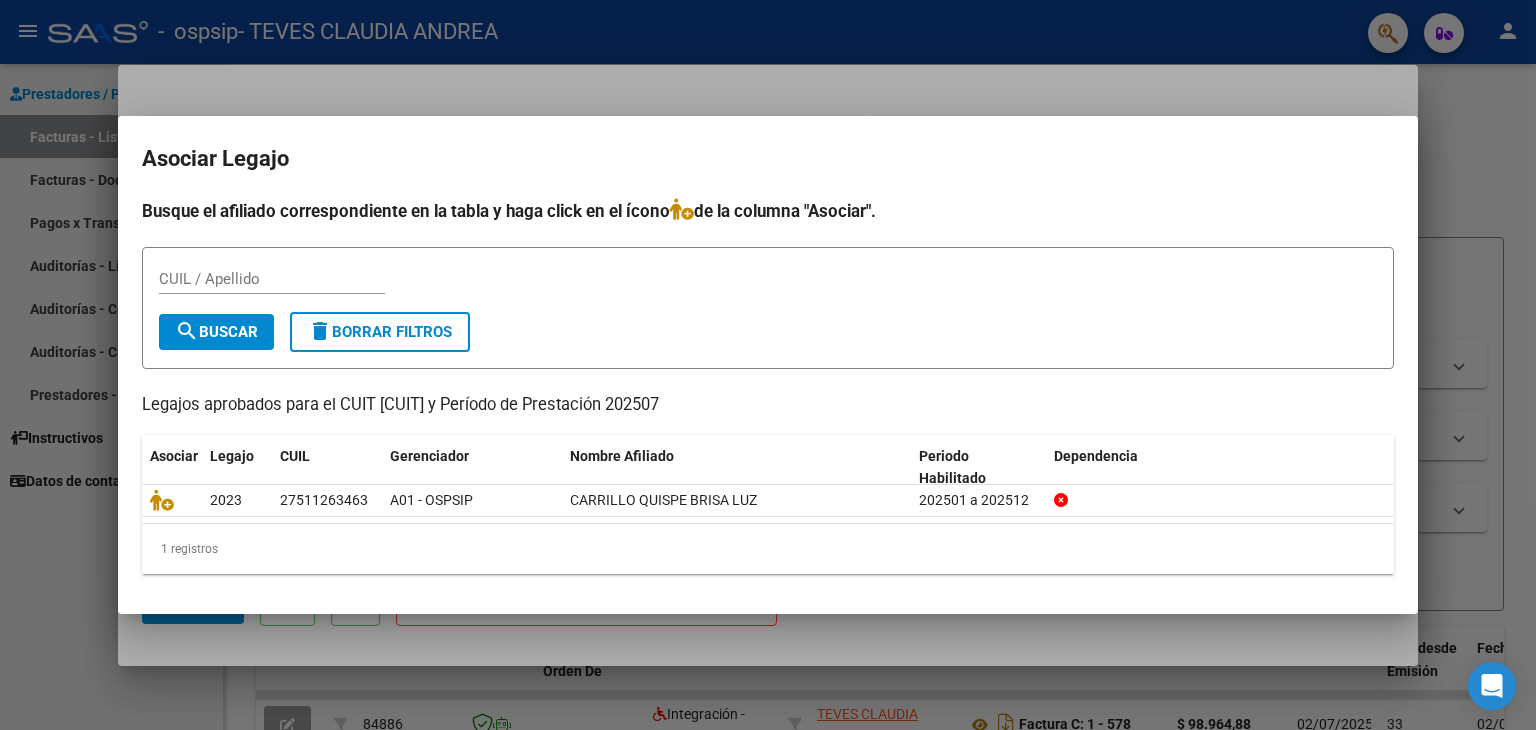 drag, startPoint x: 1155, startPoint y: 254, endPoint x: 1355, endPoint y: 145, distance: 227.77402 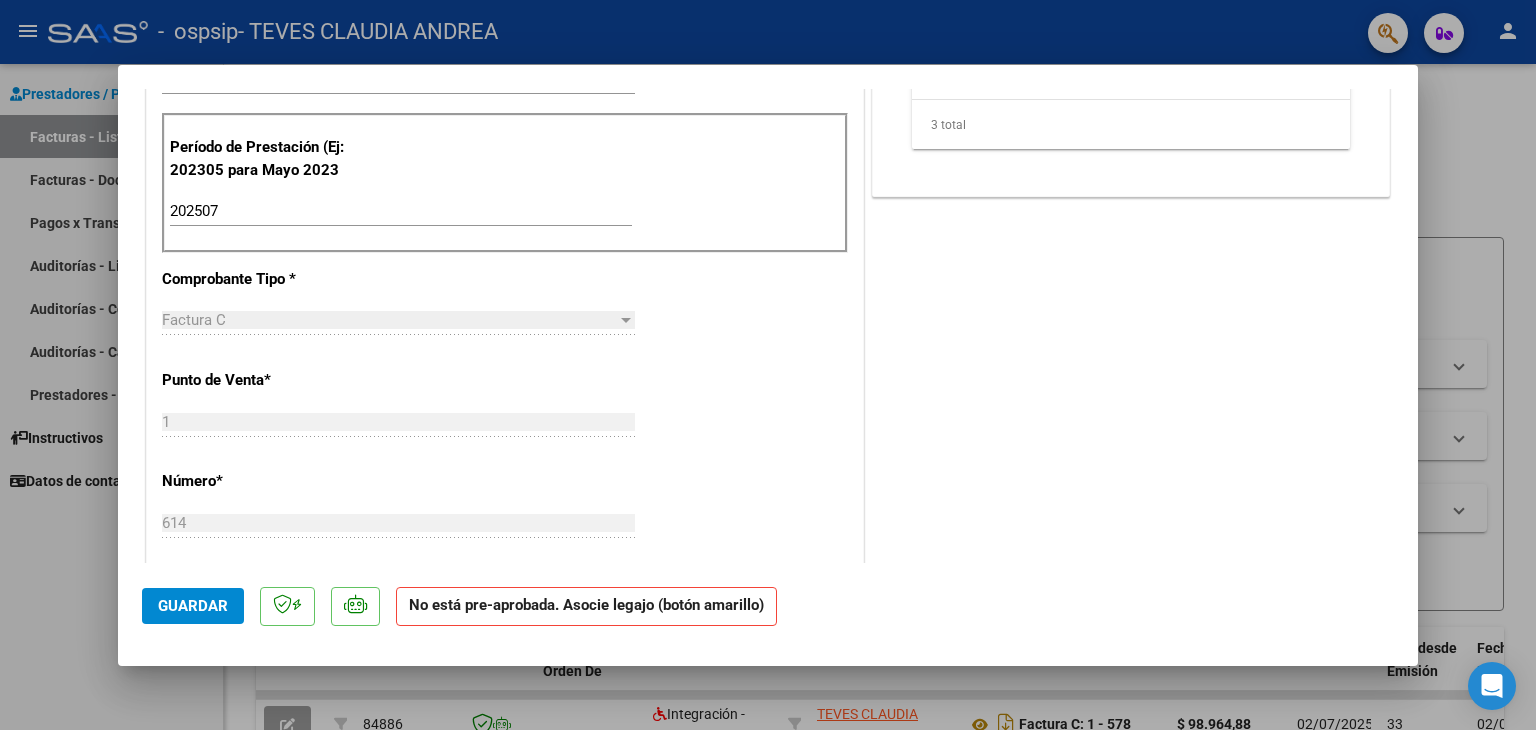 scroll, scrollTop: 0, scrollLeft: 0, axis: both 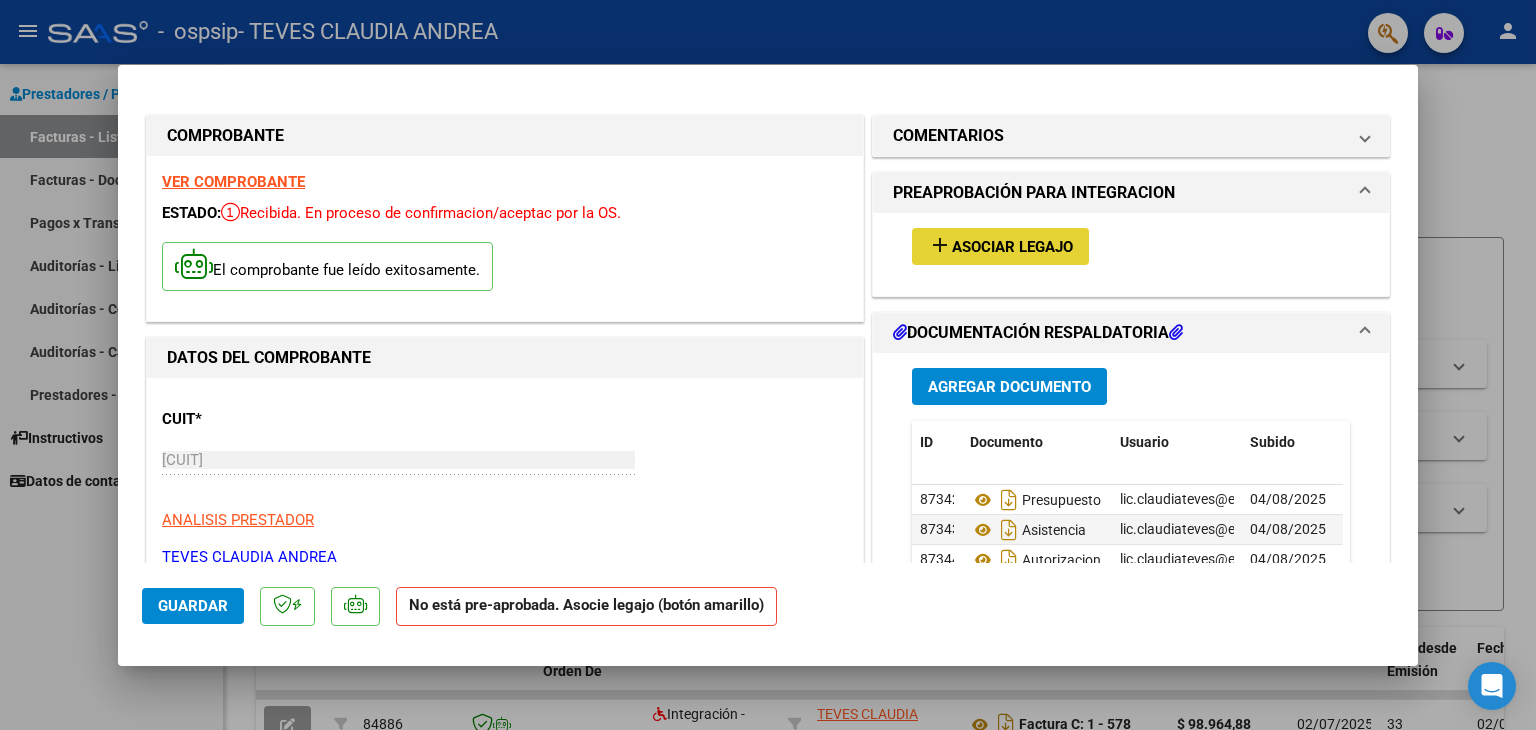 click on "Asociar Legajo" at bounding box center [1012, 247] 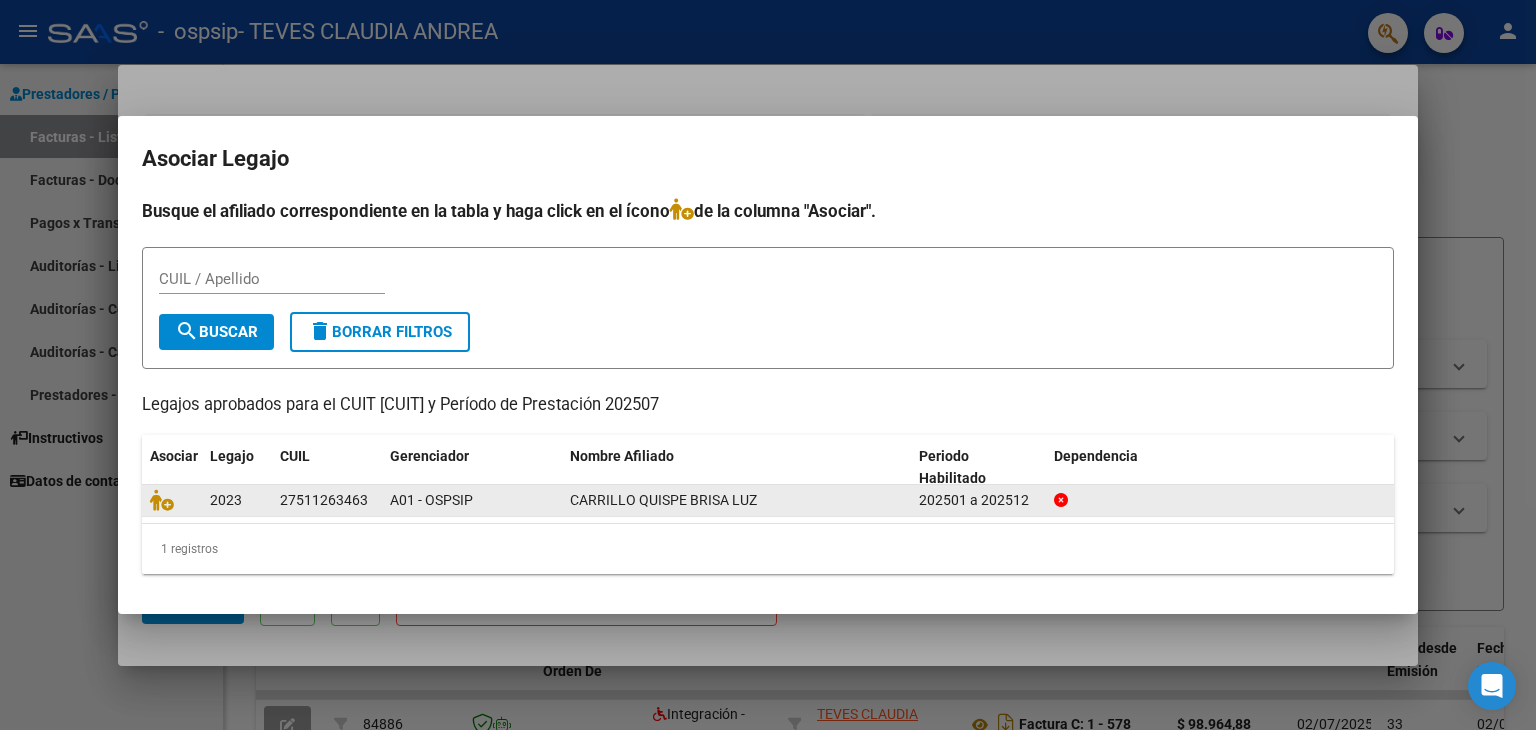 click on "27511263463" 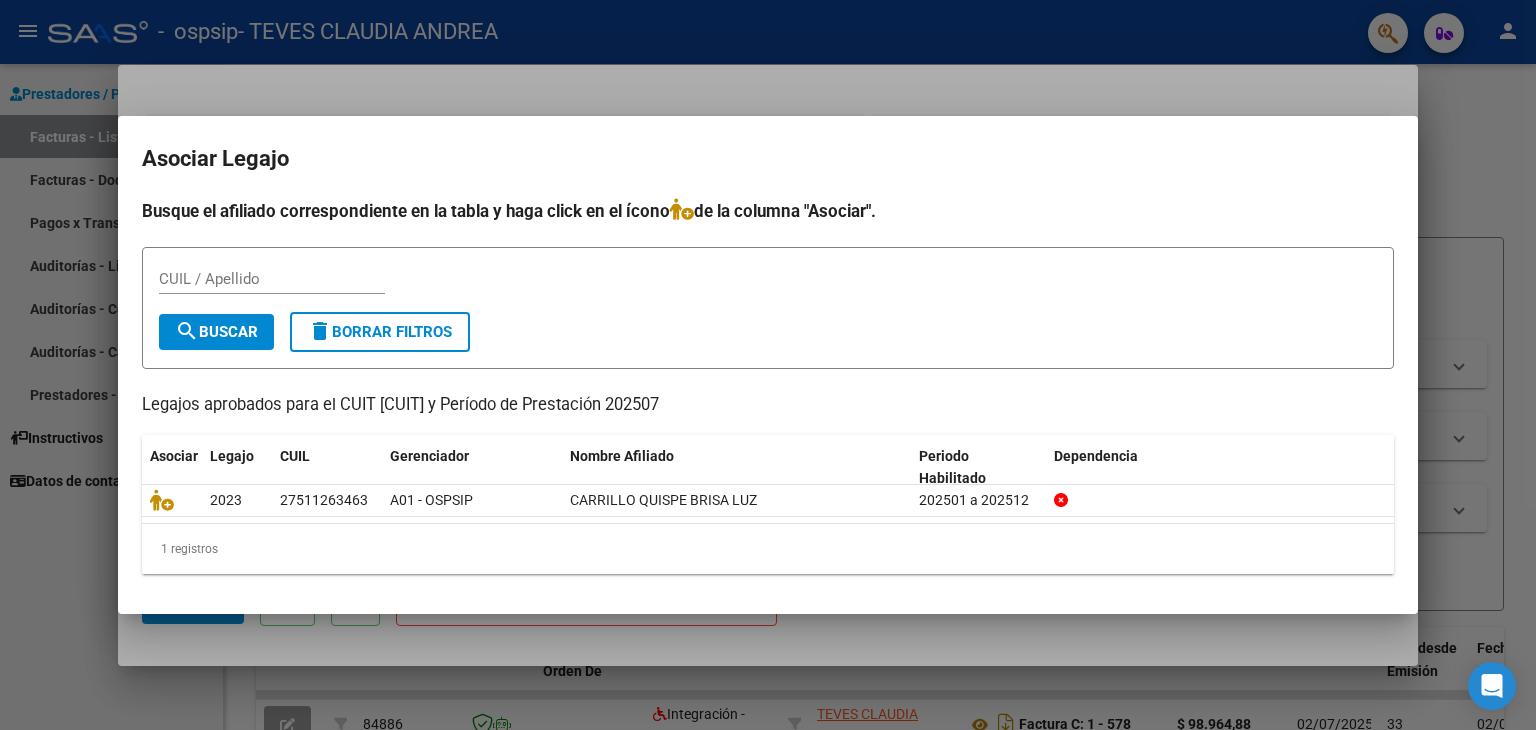 click at bounding box center (768, 365) 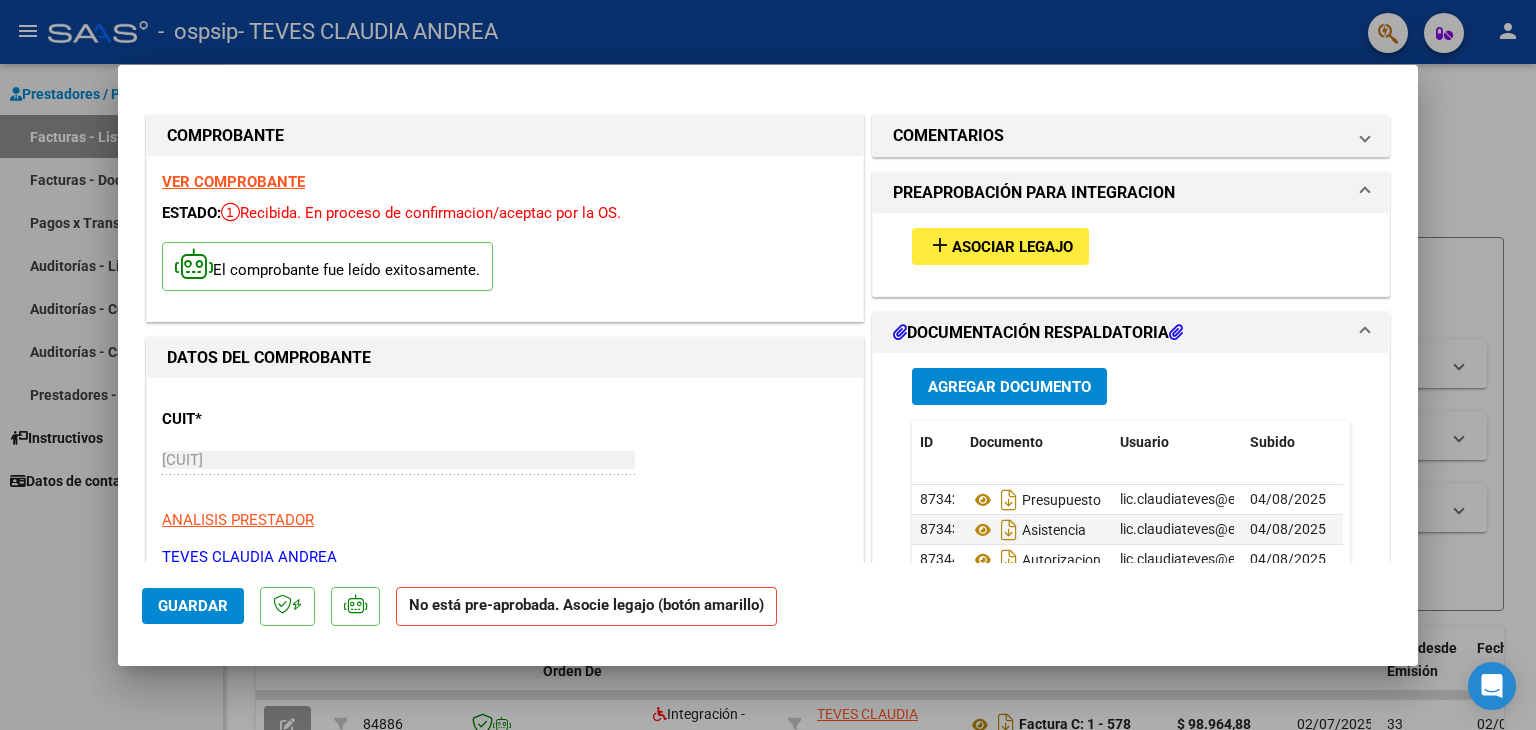 click on "Asociar Legajo" at bounding box center (1012, 247) 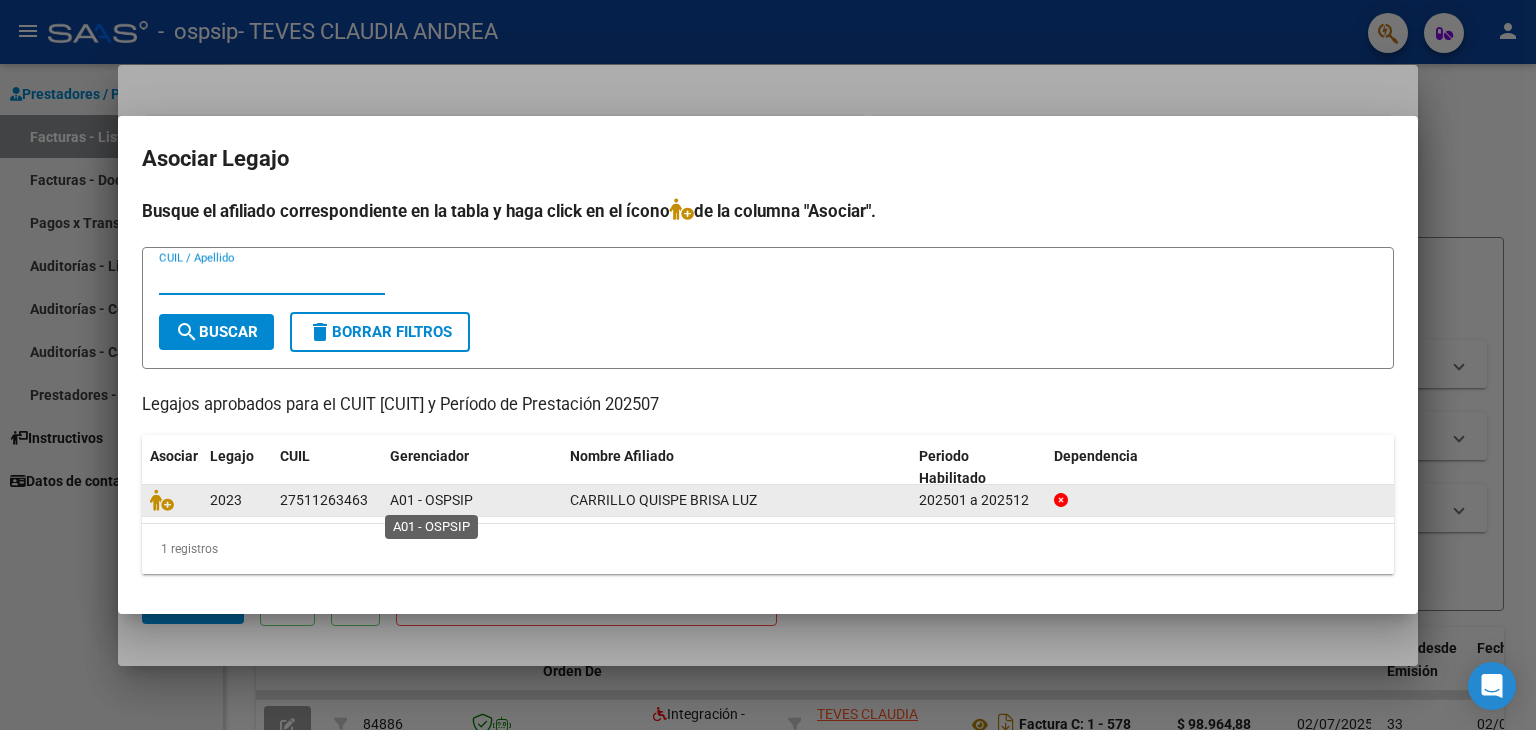 click on "A01 - OSPSIP" 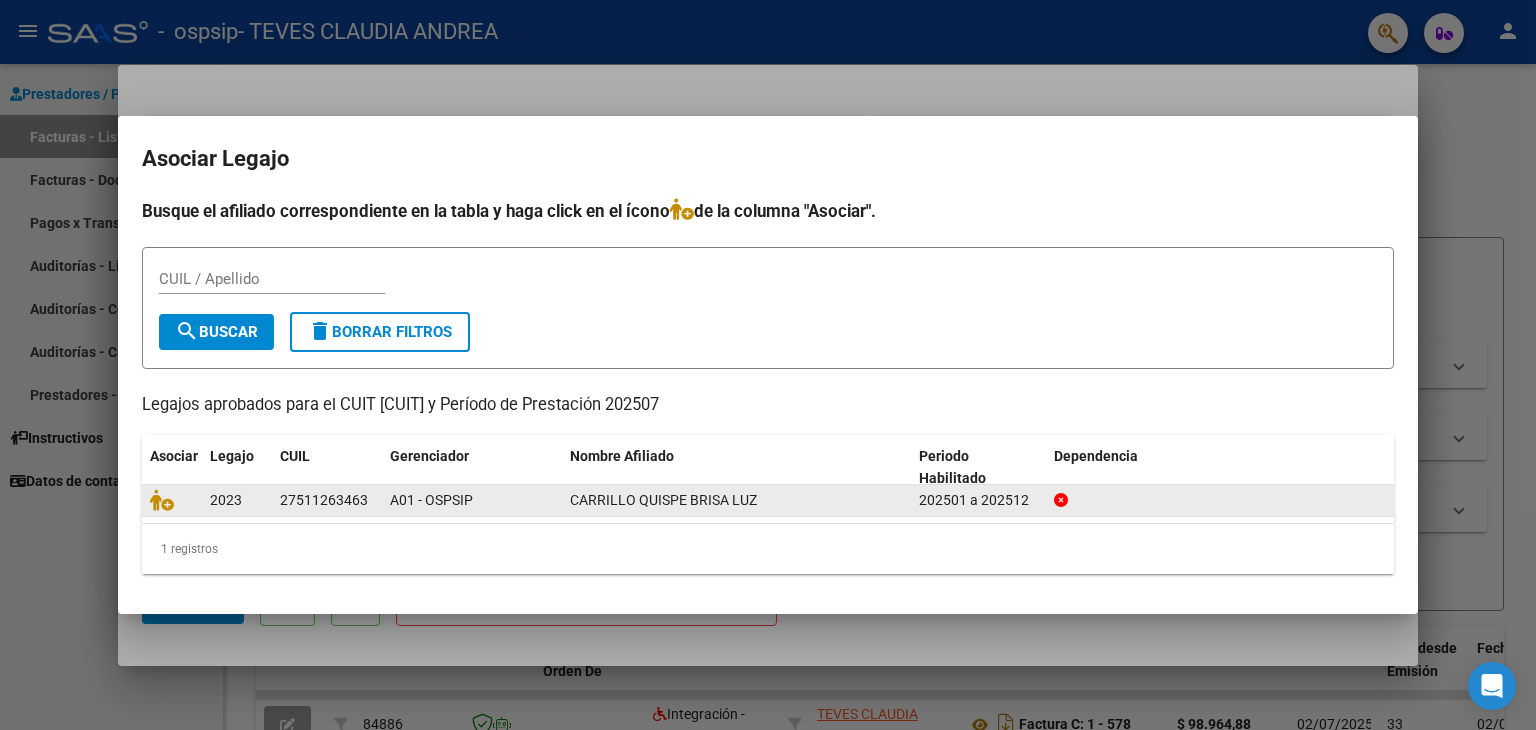 click on "2023" 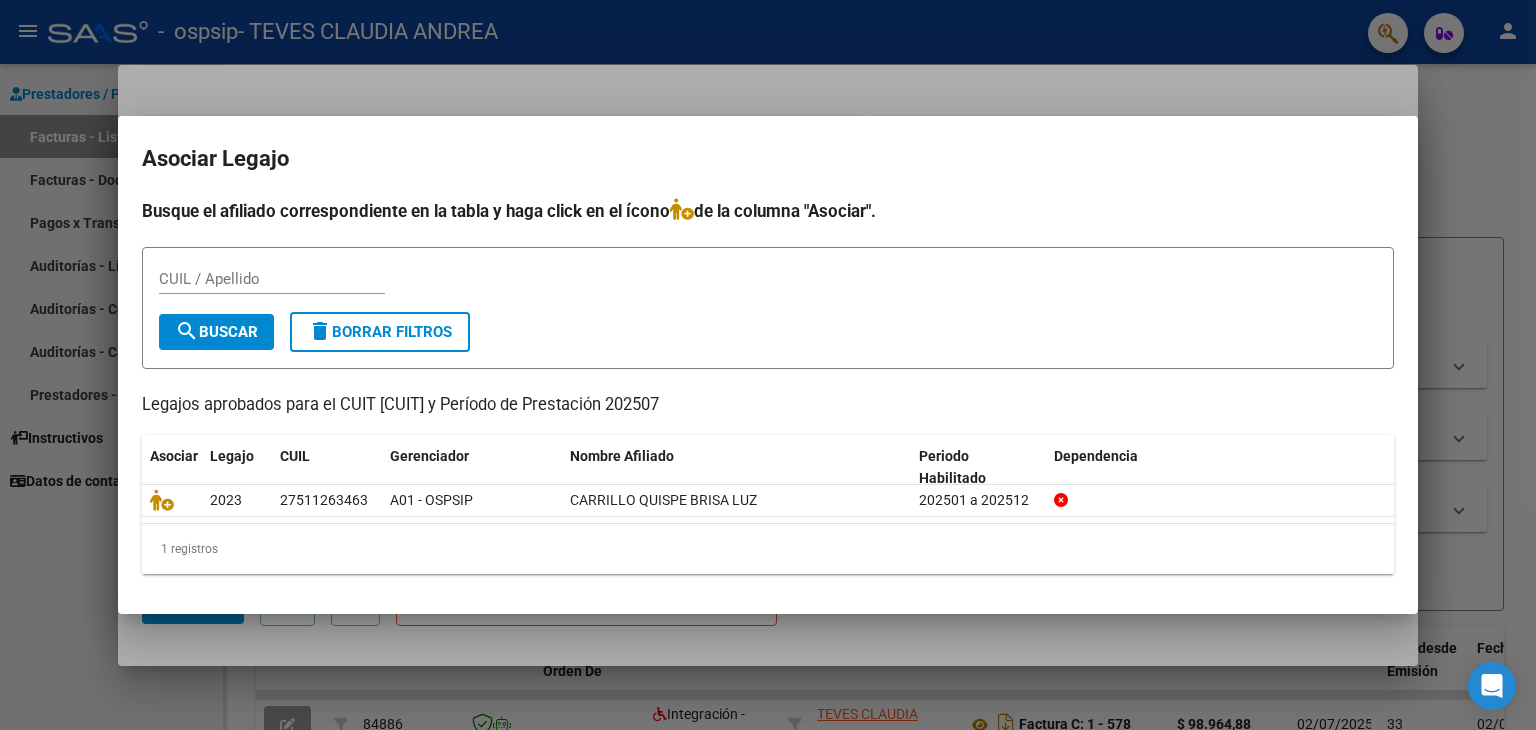 click at bounding box center [768, 365] 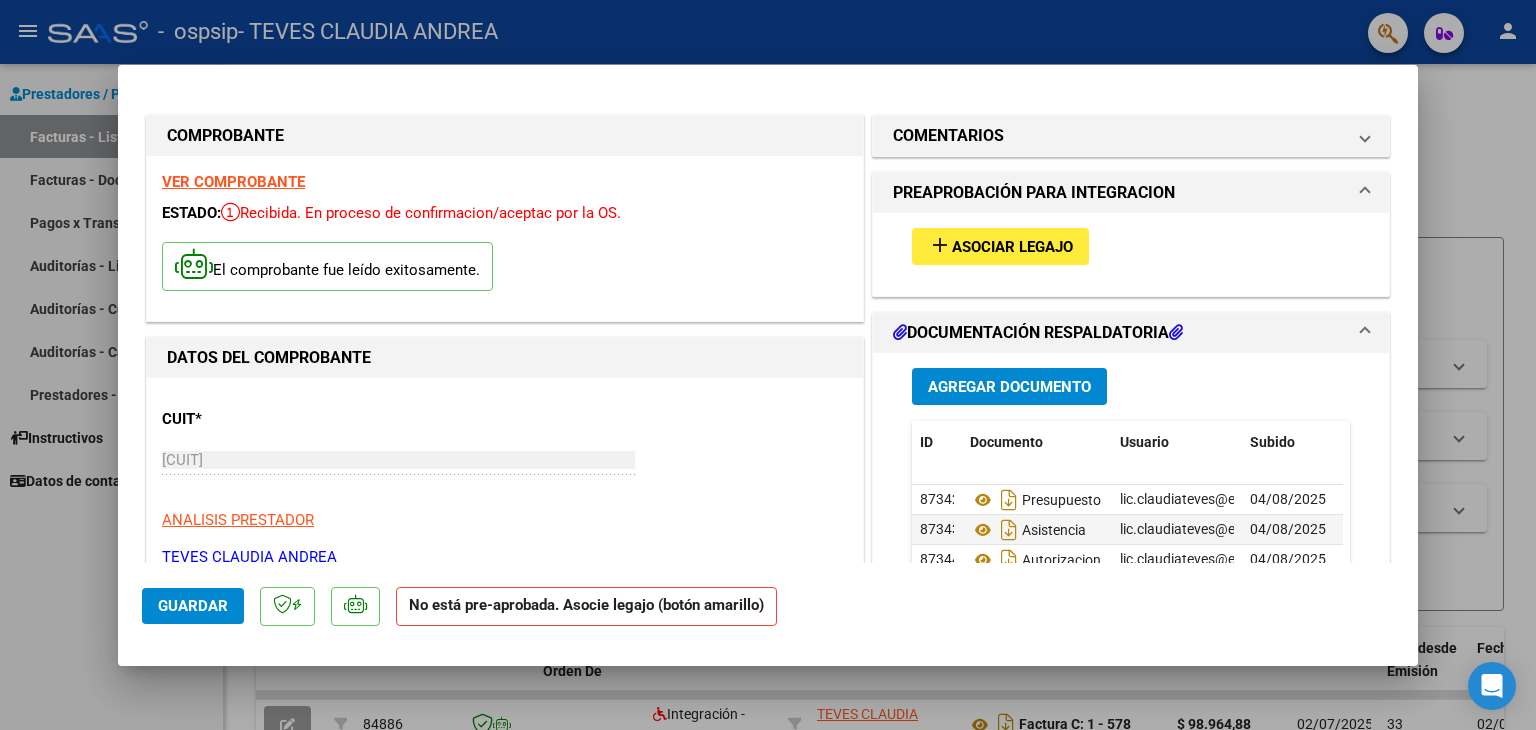 click on "Asociar Legajo" at bounding box center (1012, 247) 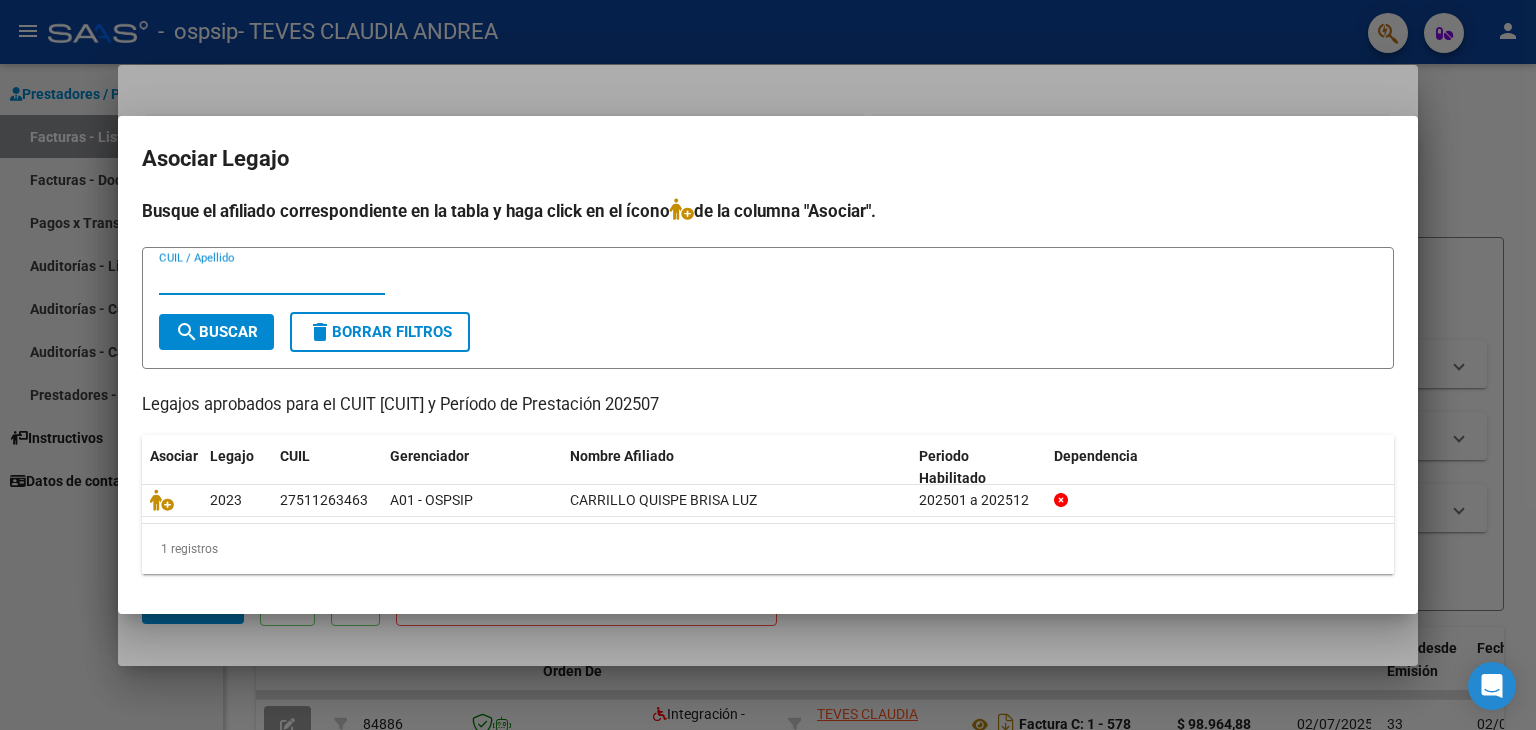 click on "CUIL / Apellido" at bounding box center (272, 279) 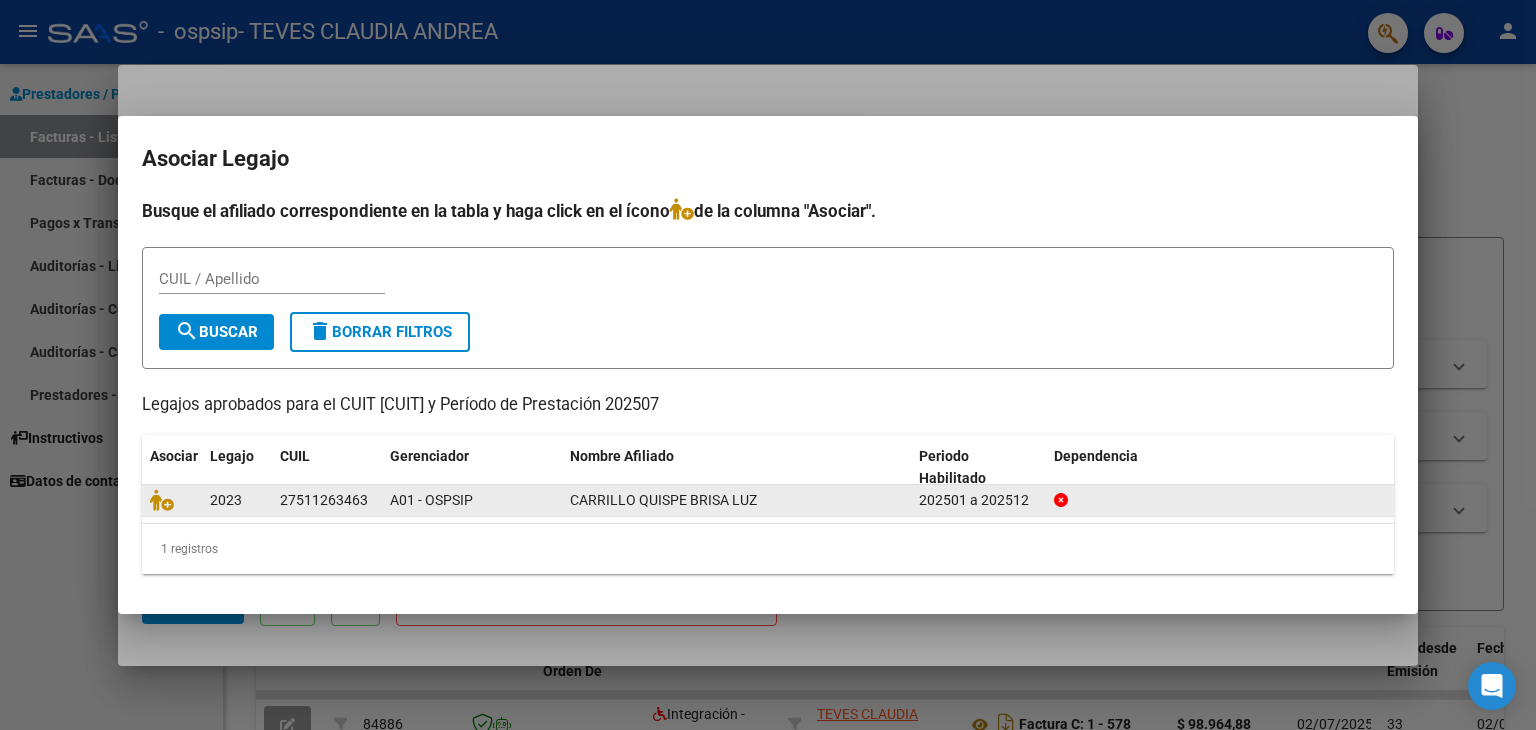 click on "27511263463" 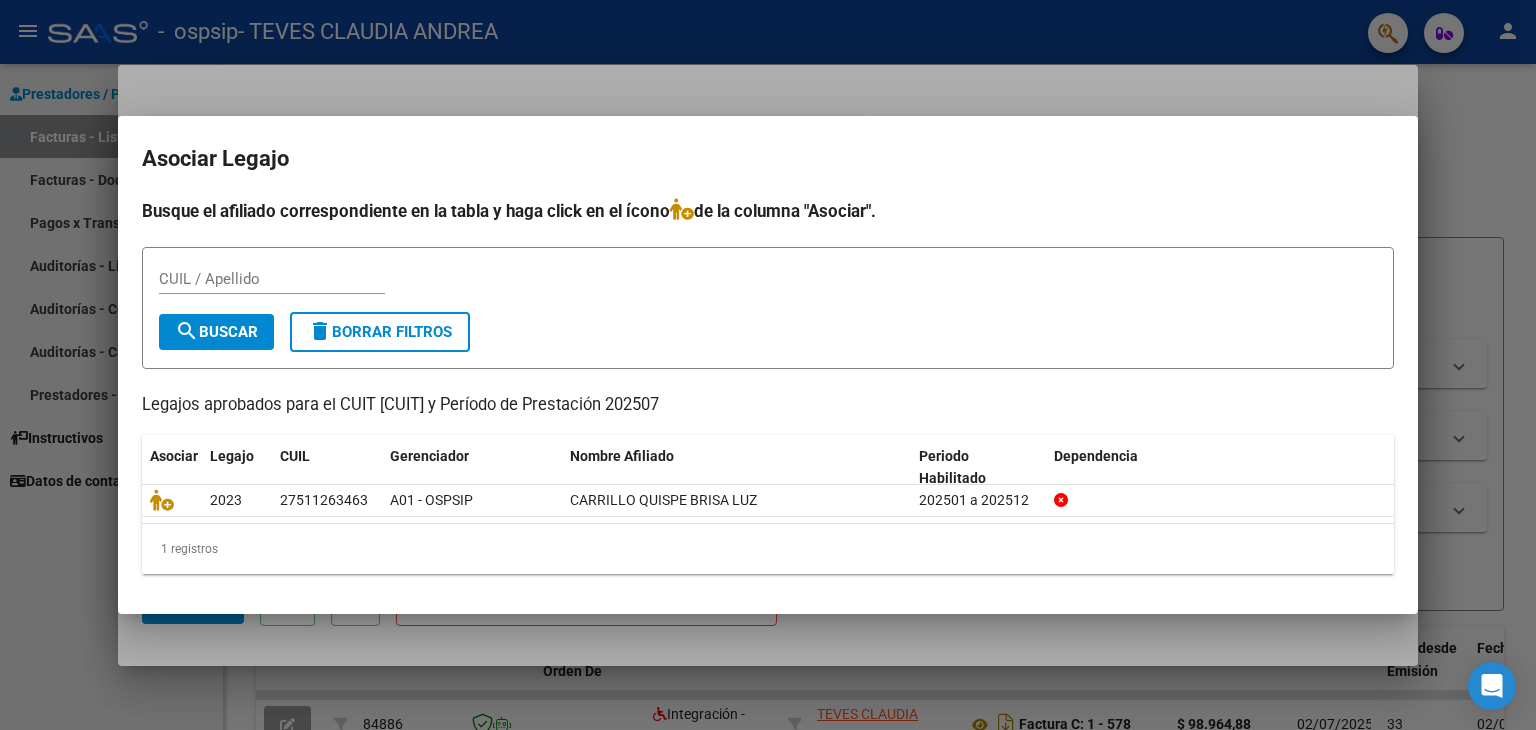 click at bounding box center (768, 365) 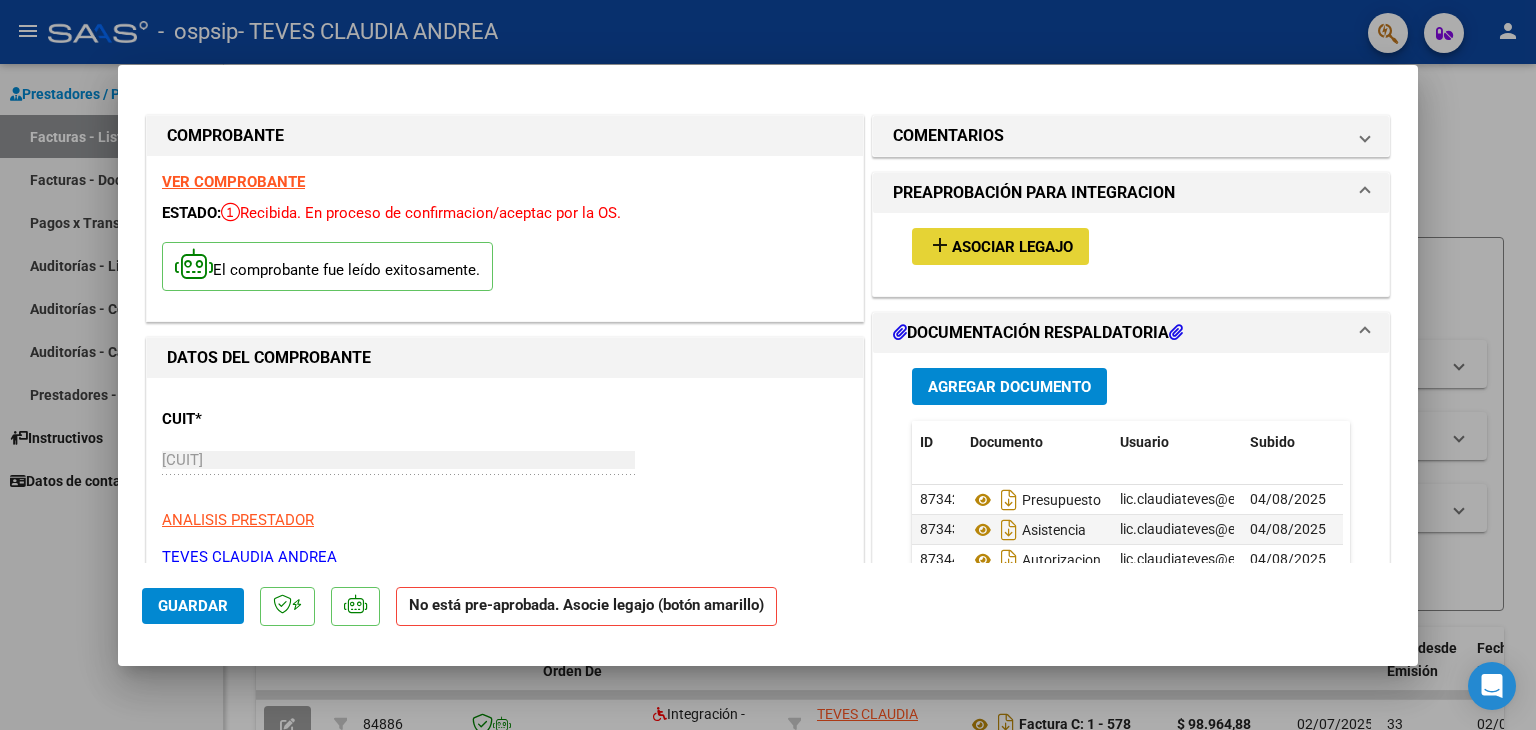 click on "add" at bounding box center (940, 245) 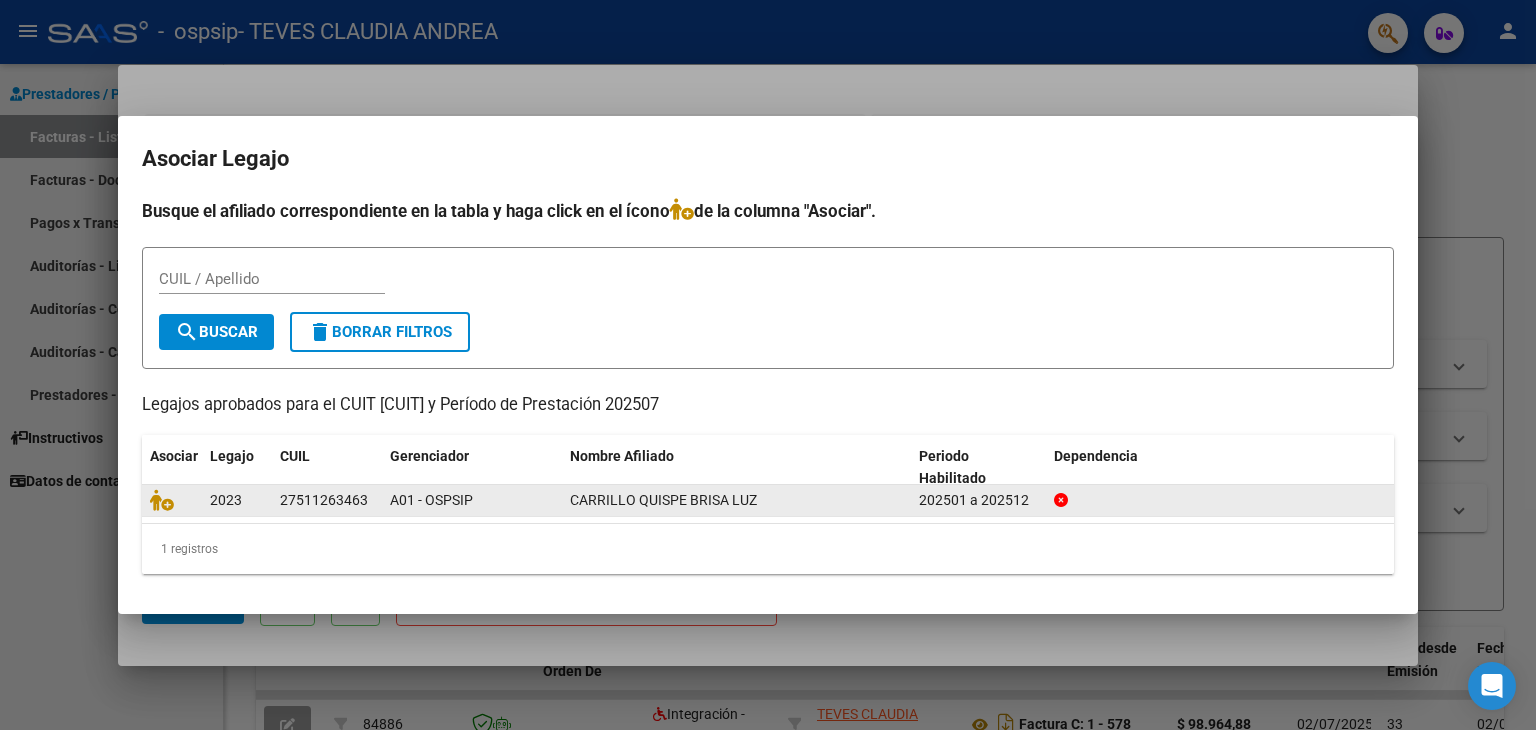click on "27511263463" 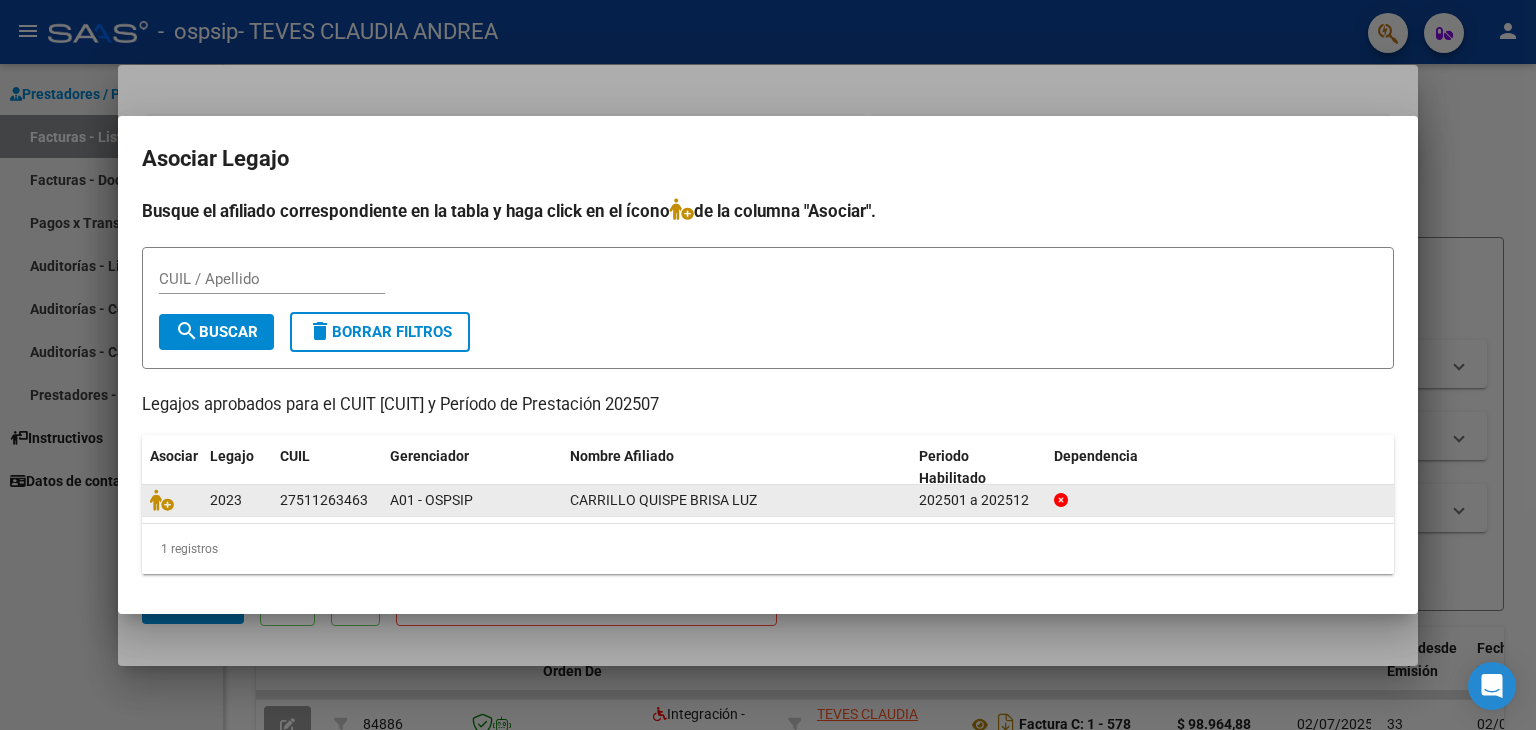click 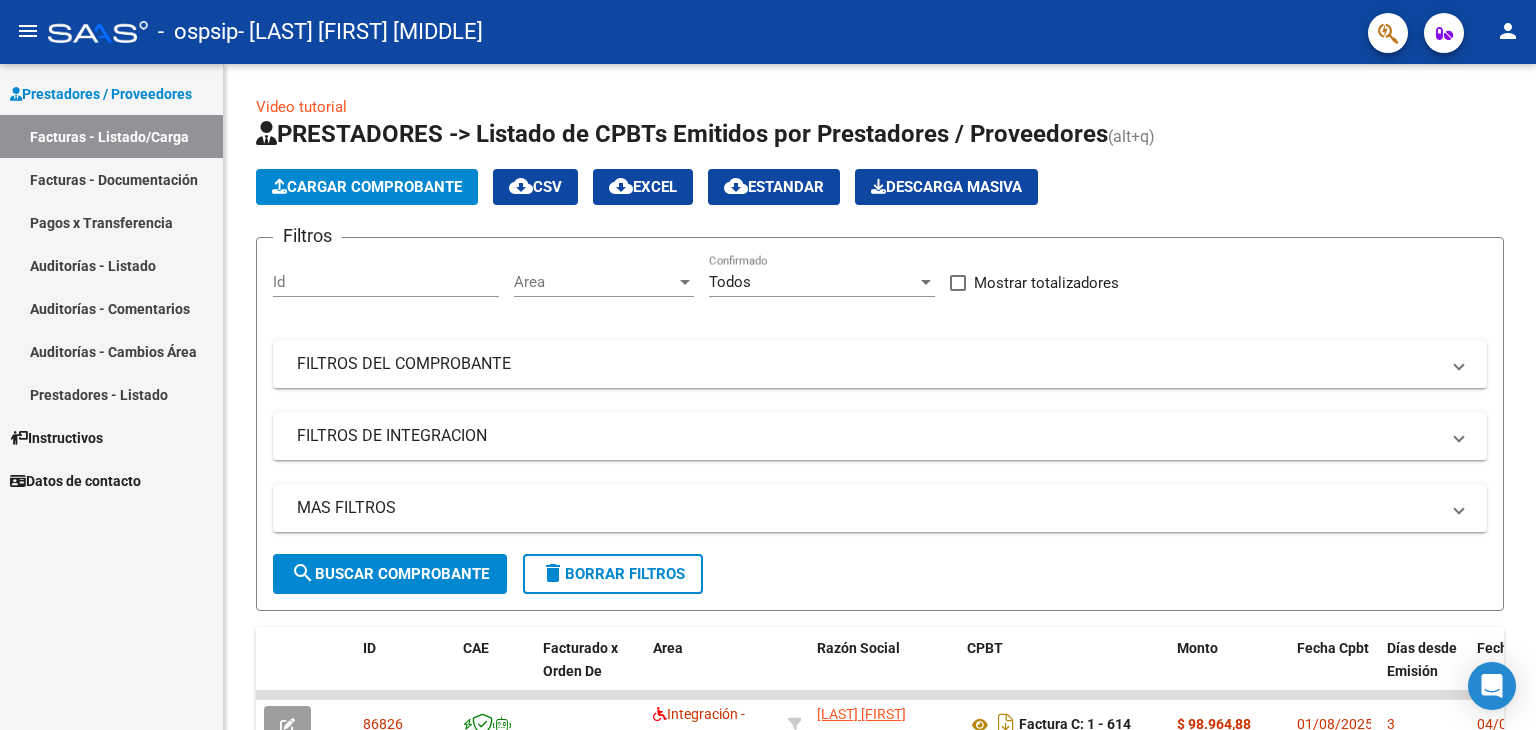 scroll, scrollTop: 0, scrollLeft: 0, axis: both 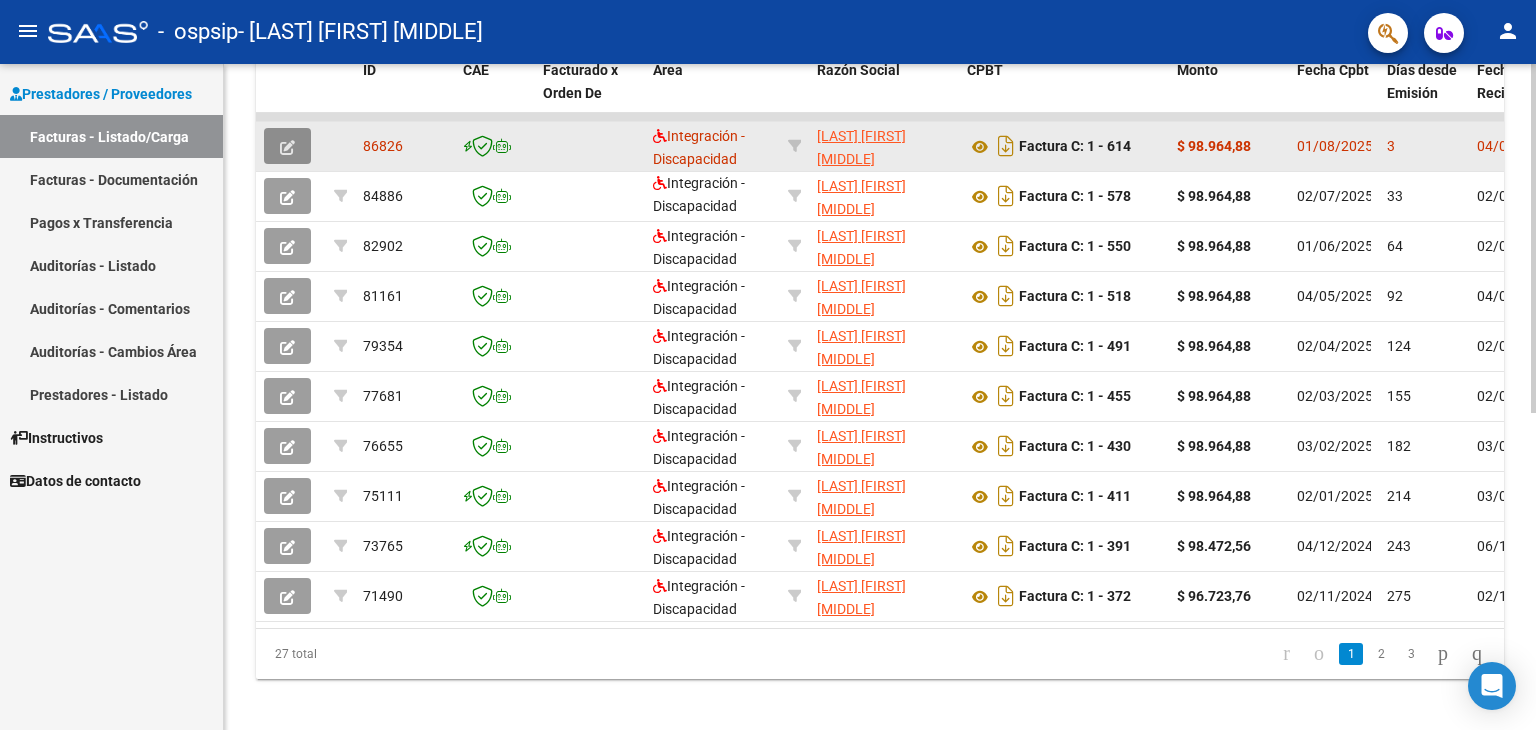 click 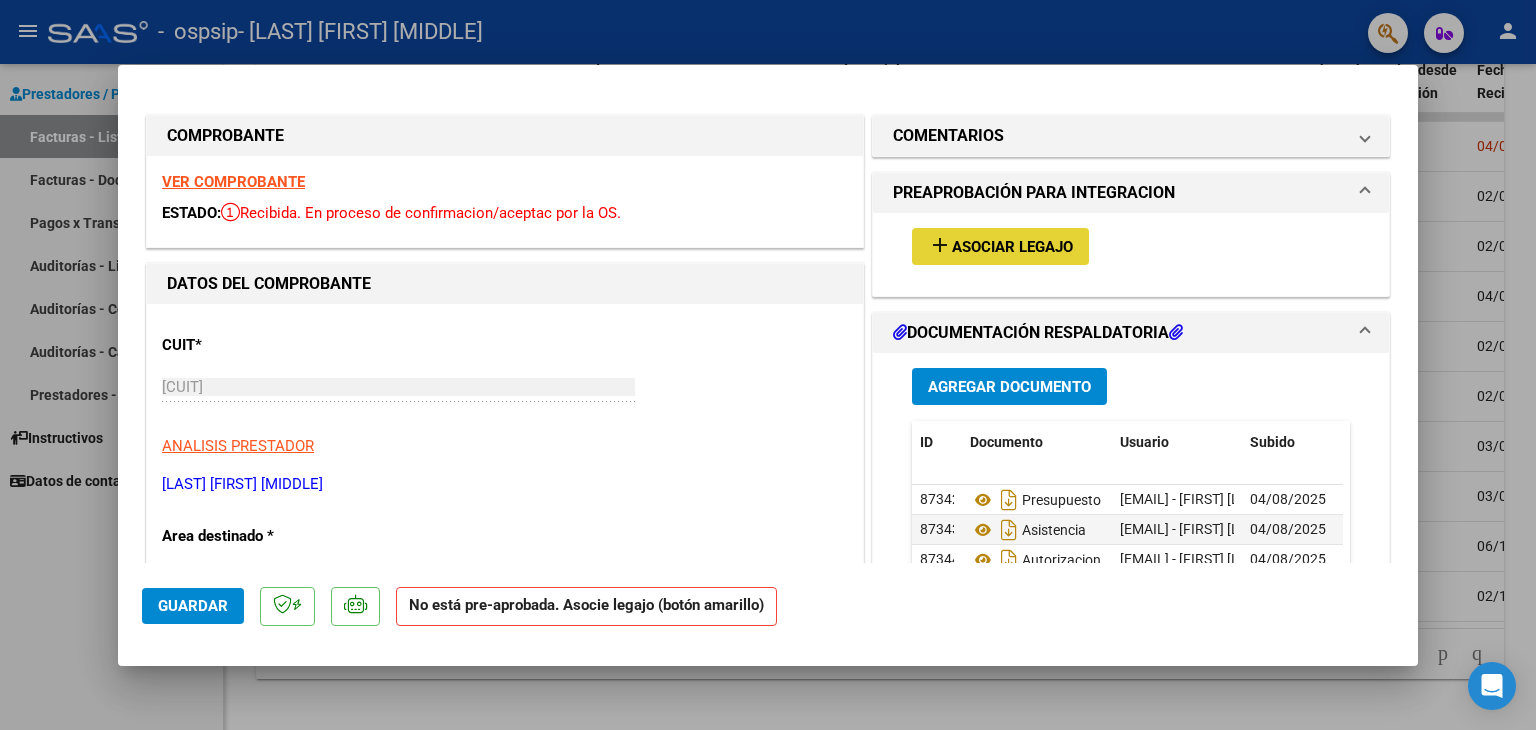 click on "Asociar Legajo" at bounding box center [1012, 247] 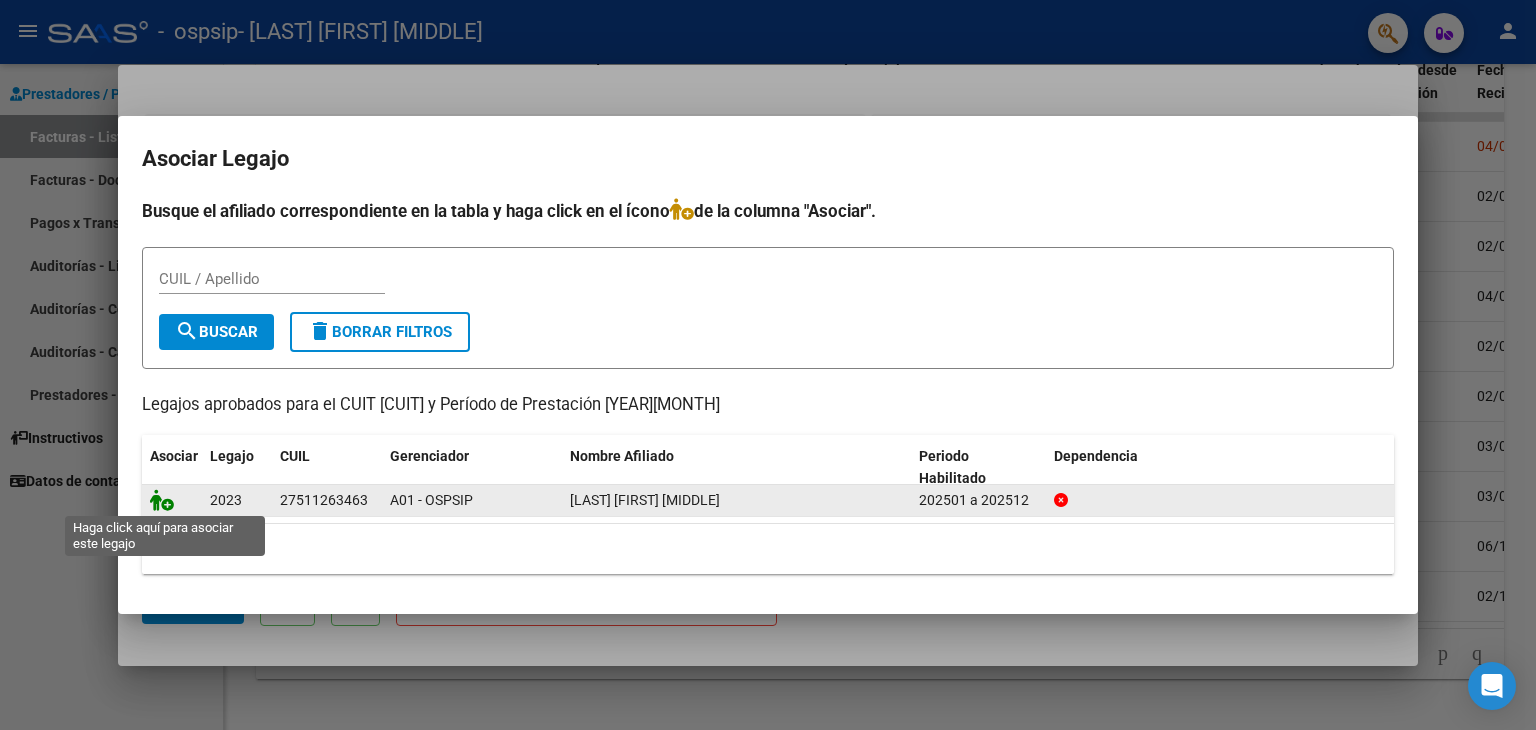 click 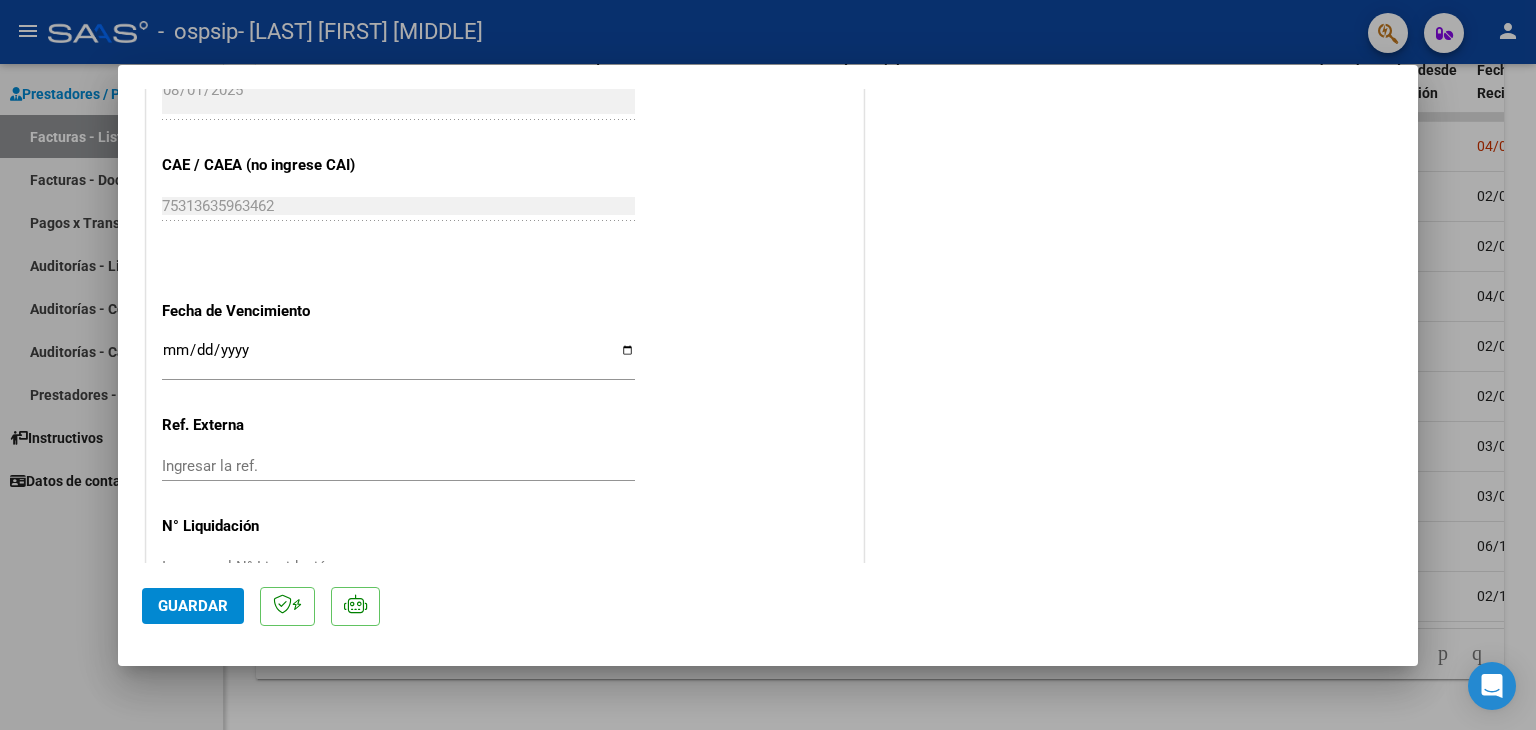 scroll, scrollTop: 1200, scrollLeft: 0, axis: vertical 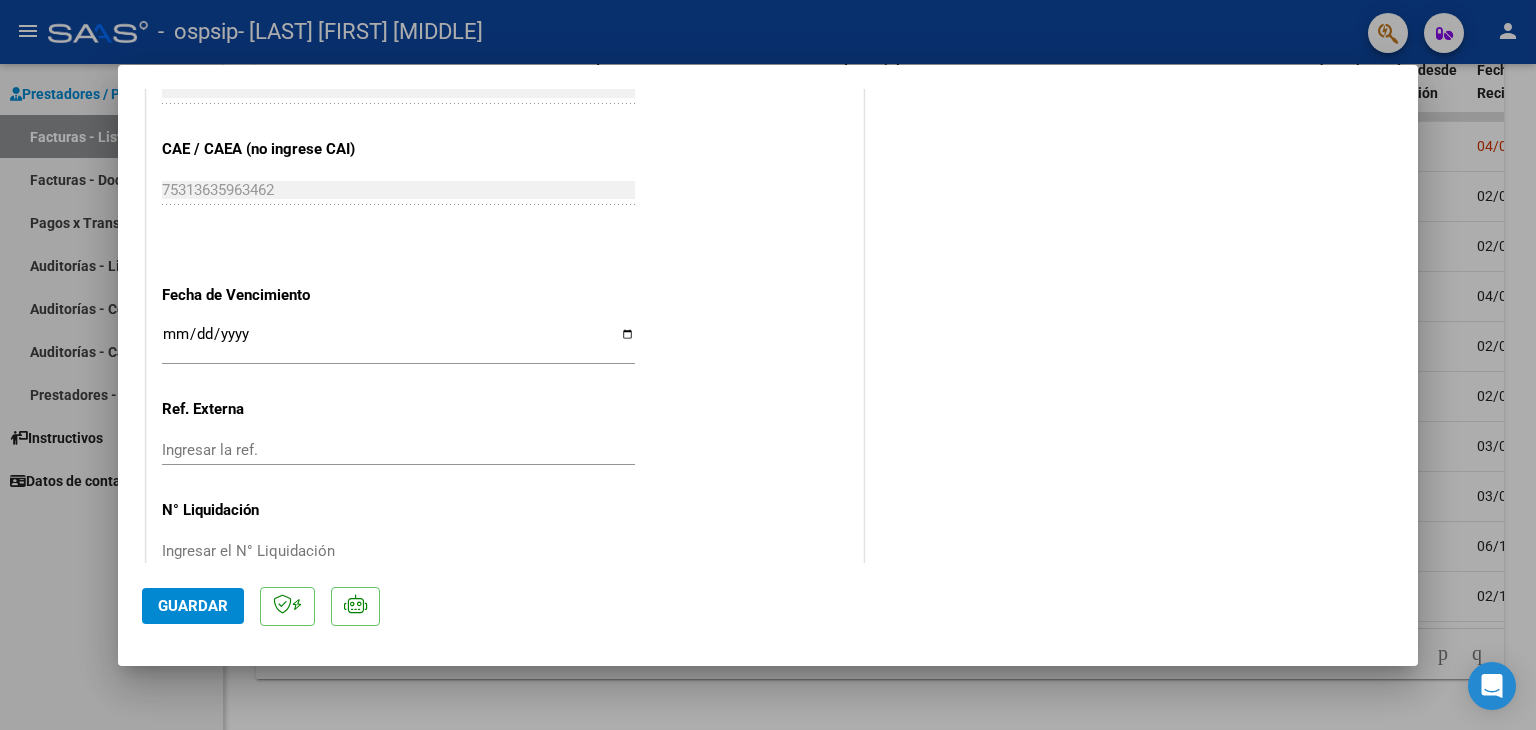 click on "Guardar" 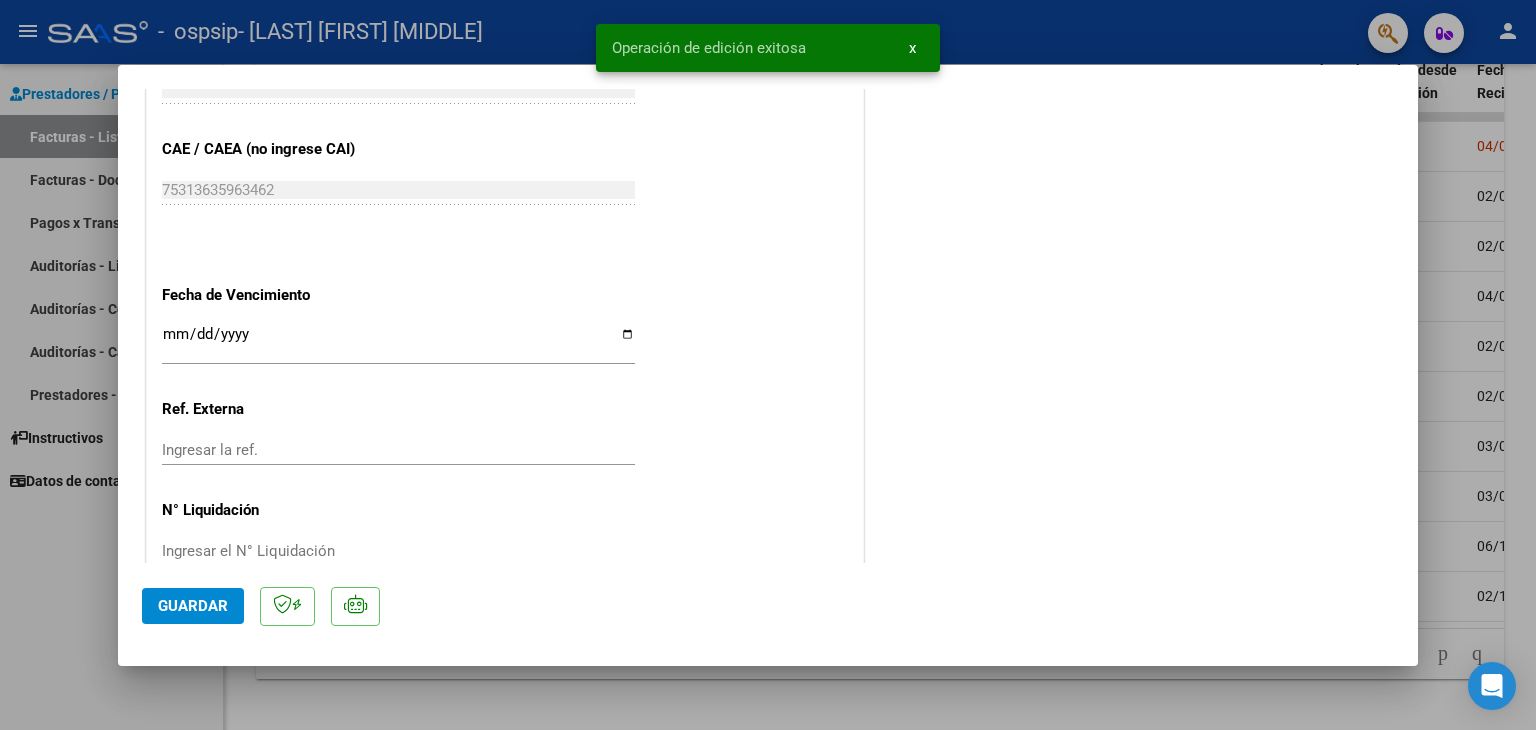 click at bounding box center [768, 365] 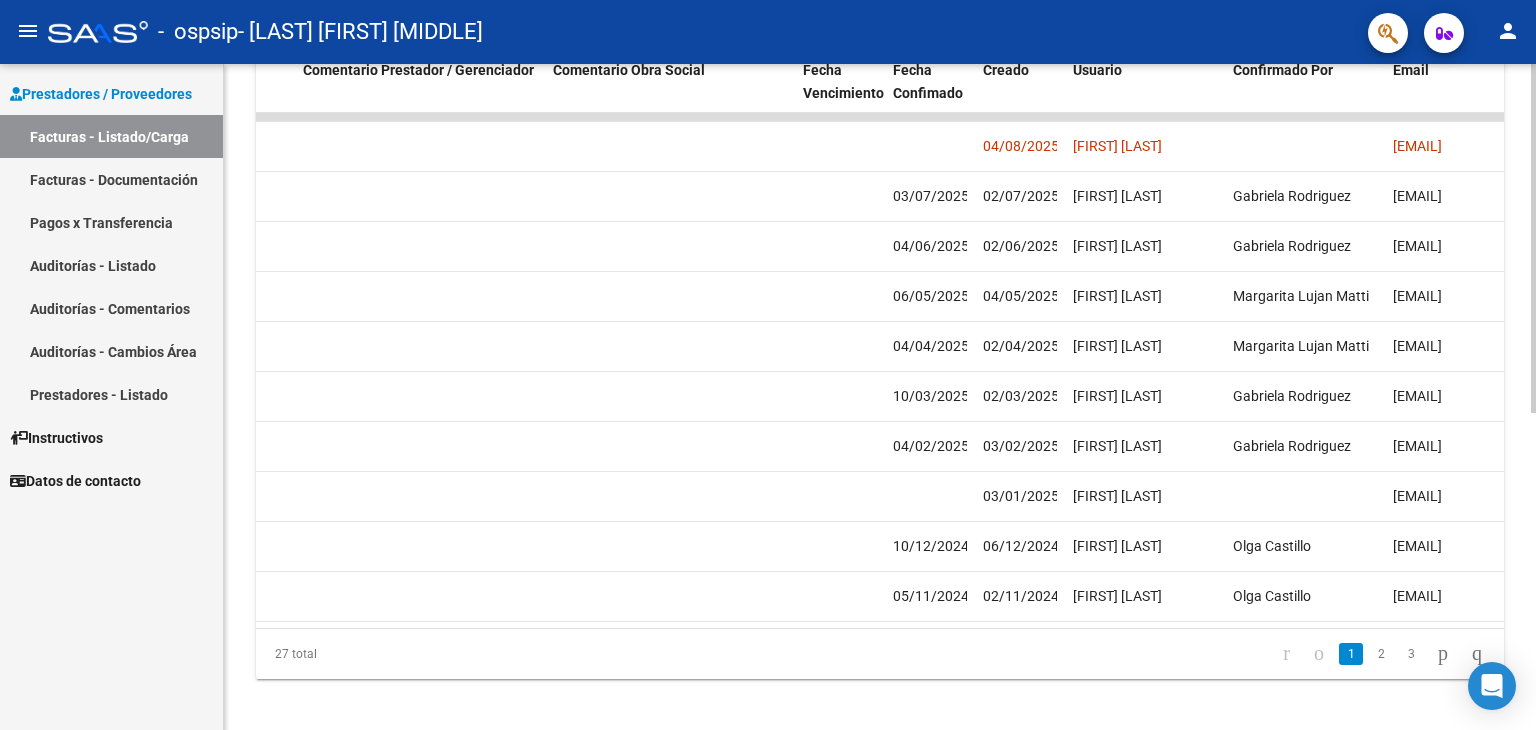 scroll, scrollTop: 0, scrollLeft: 2968, axis: horizontal 